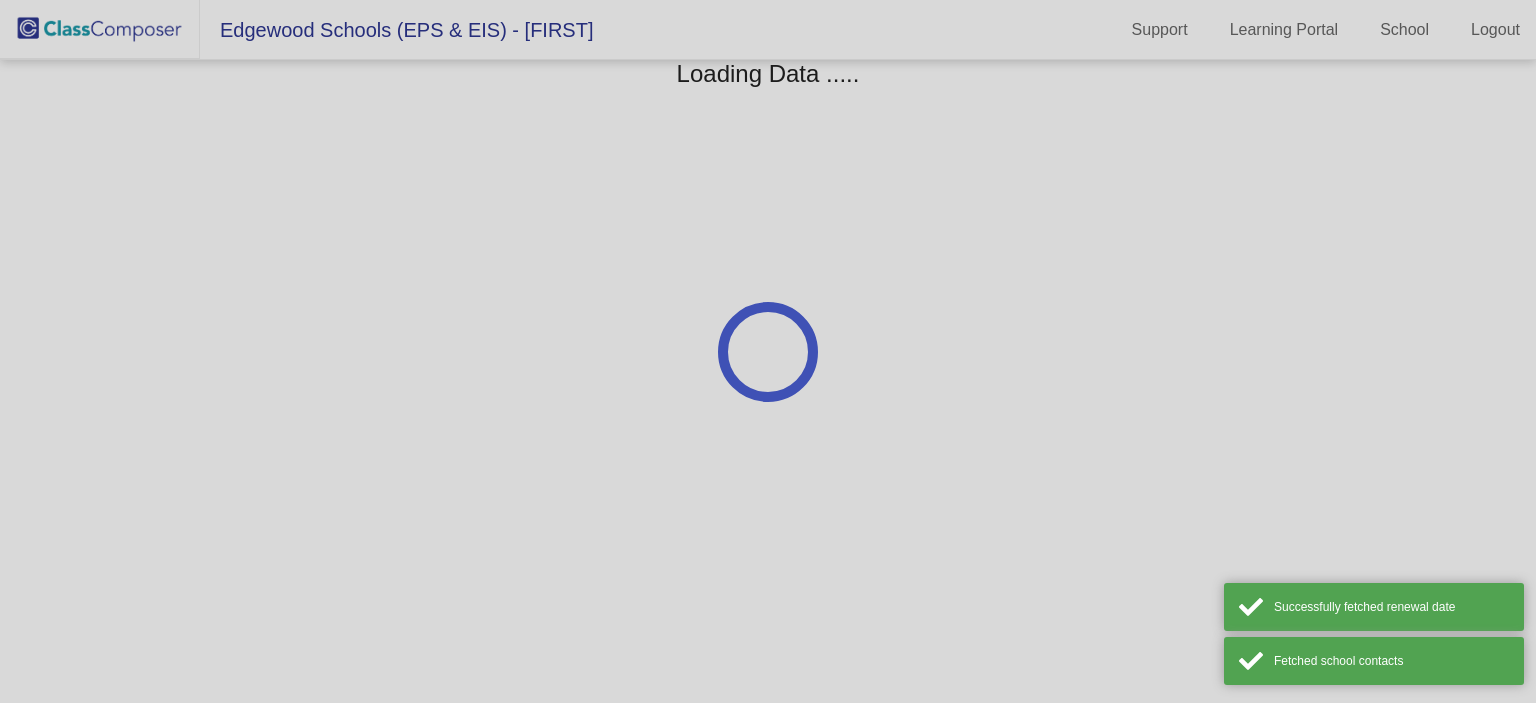 scroll, scrollTop: 0, scrollLeft: 0, axis: both 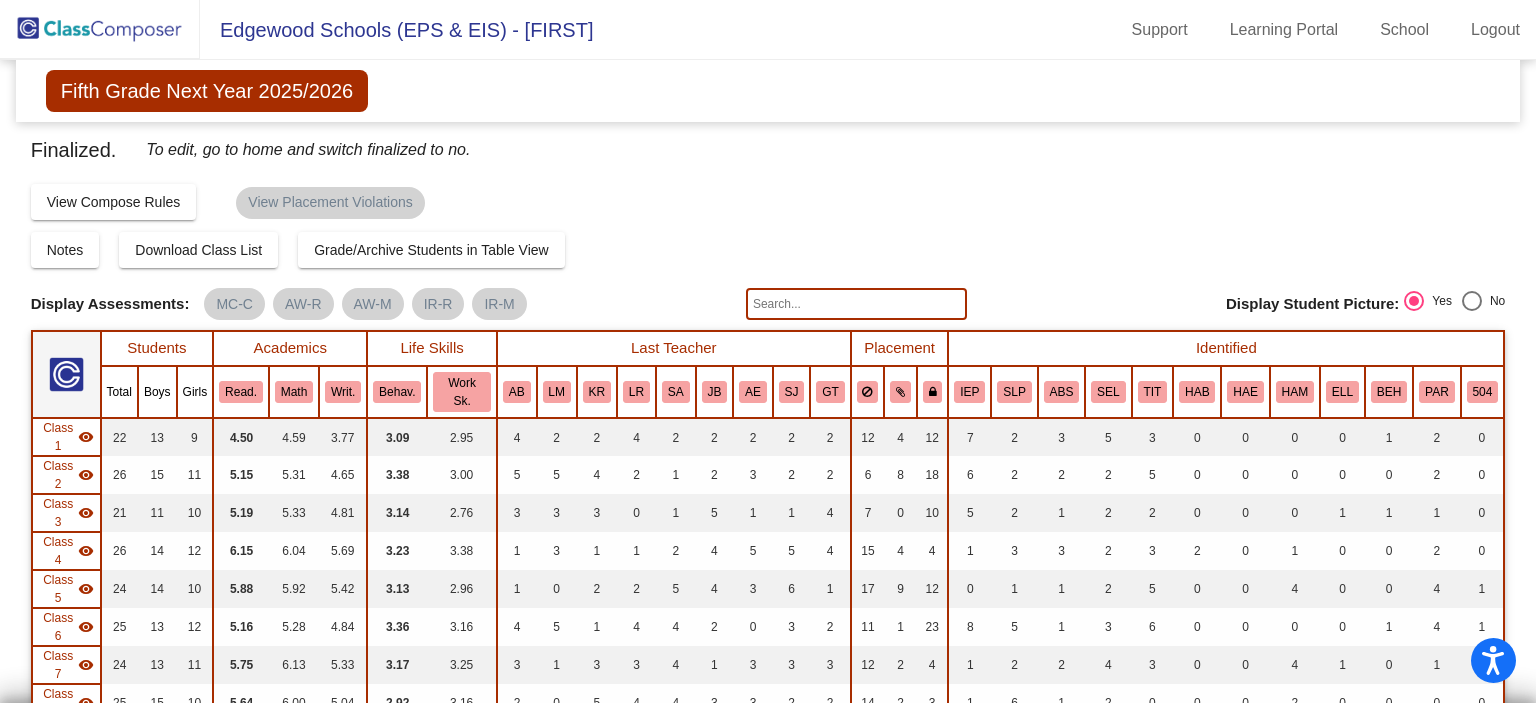 click 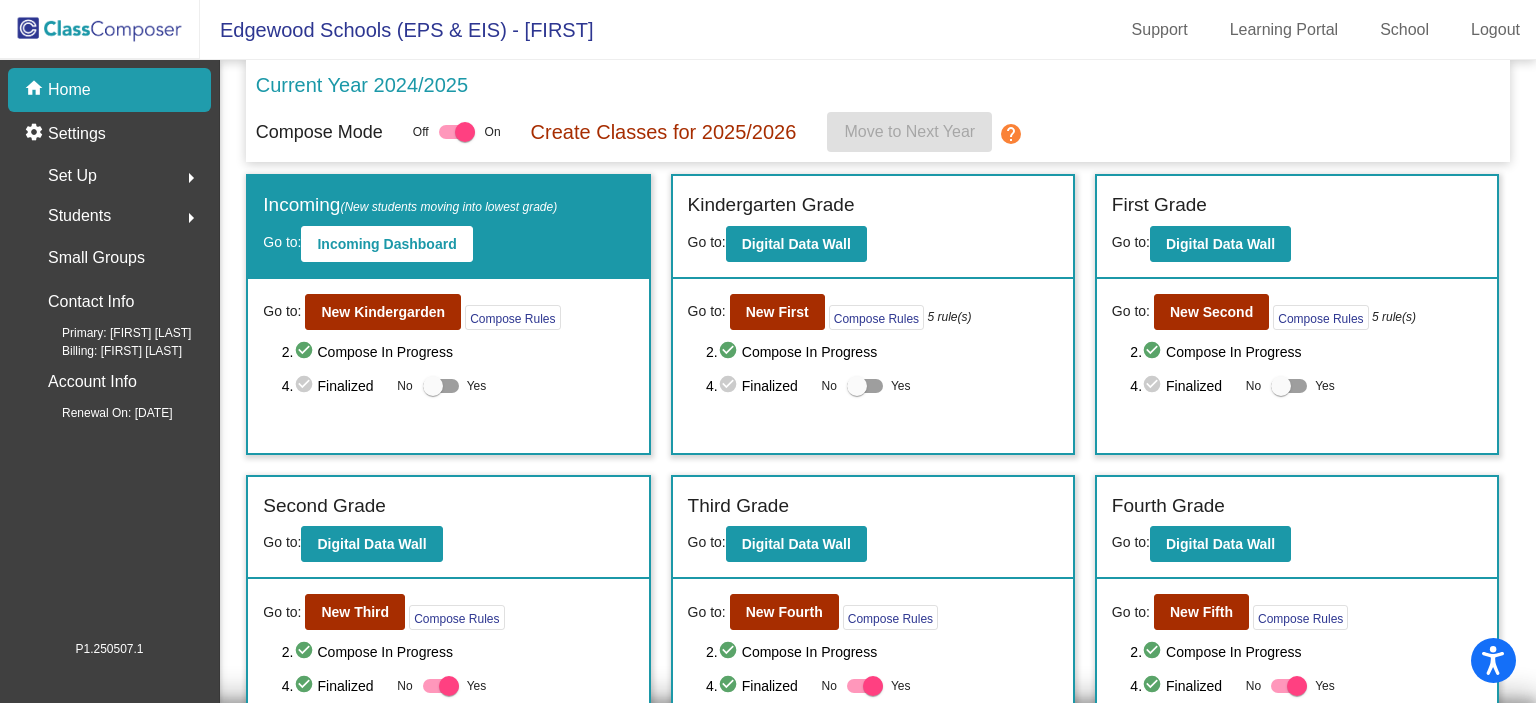 click on "help" 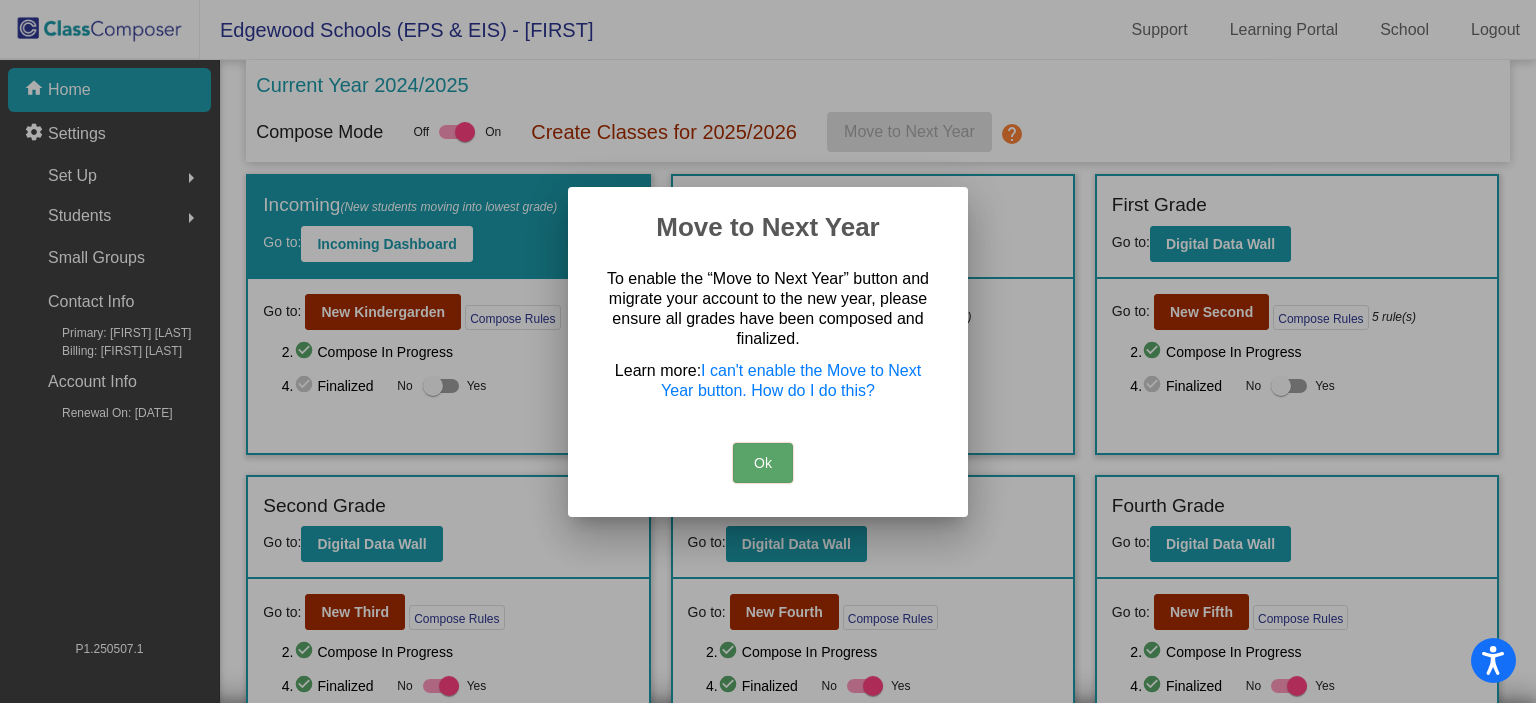 click on "Ok" at bounding box center [763, 463] 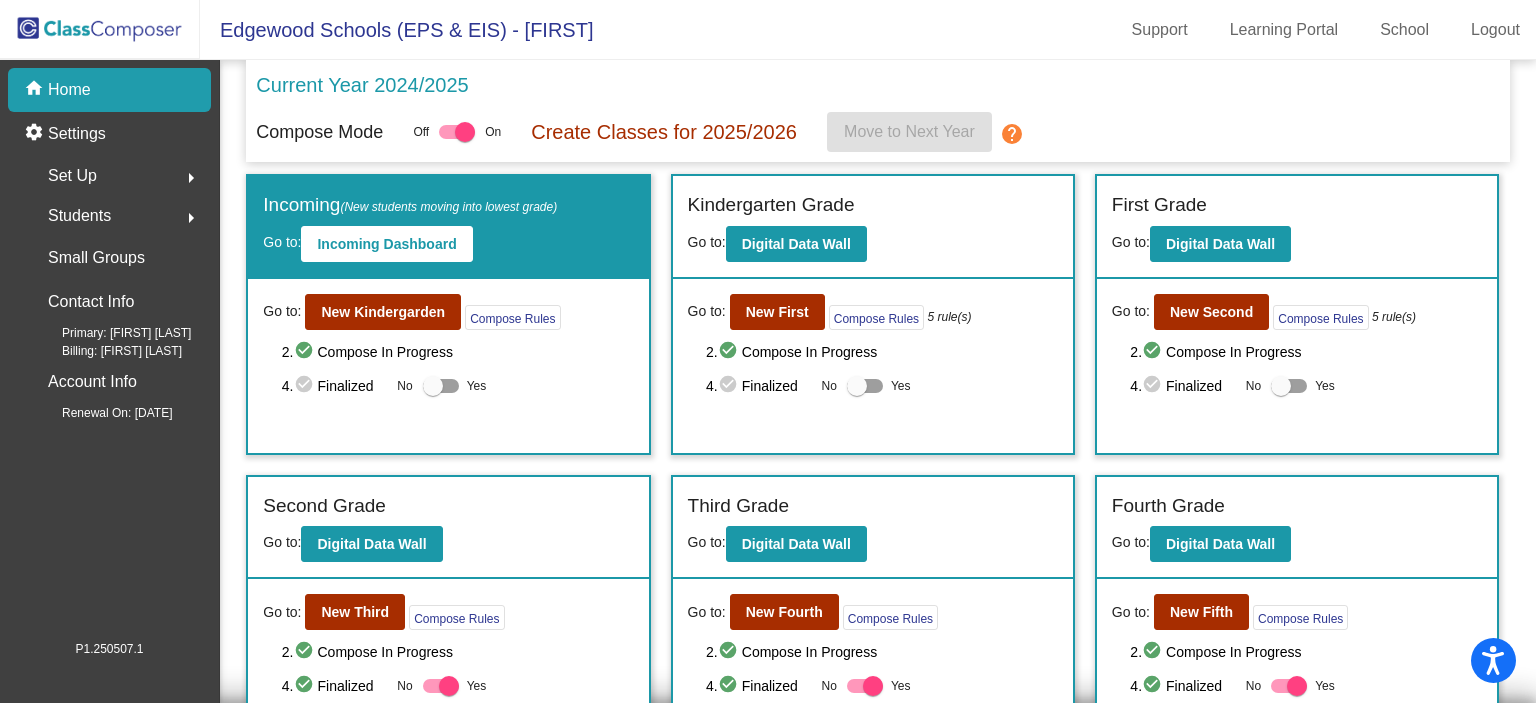 click at bounding box center (433, 386) 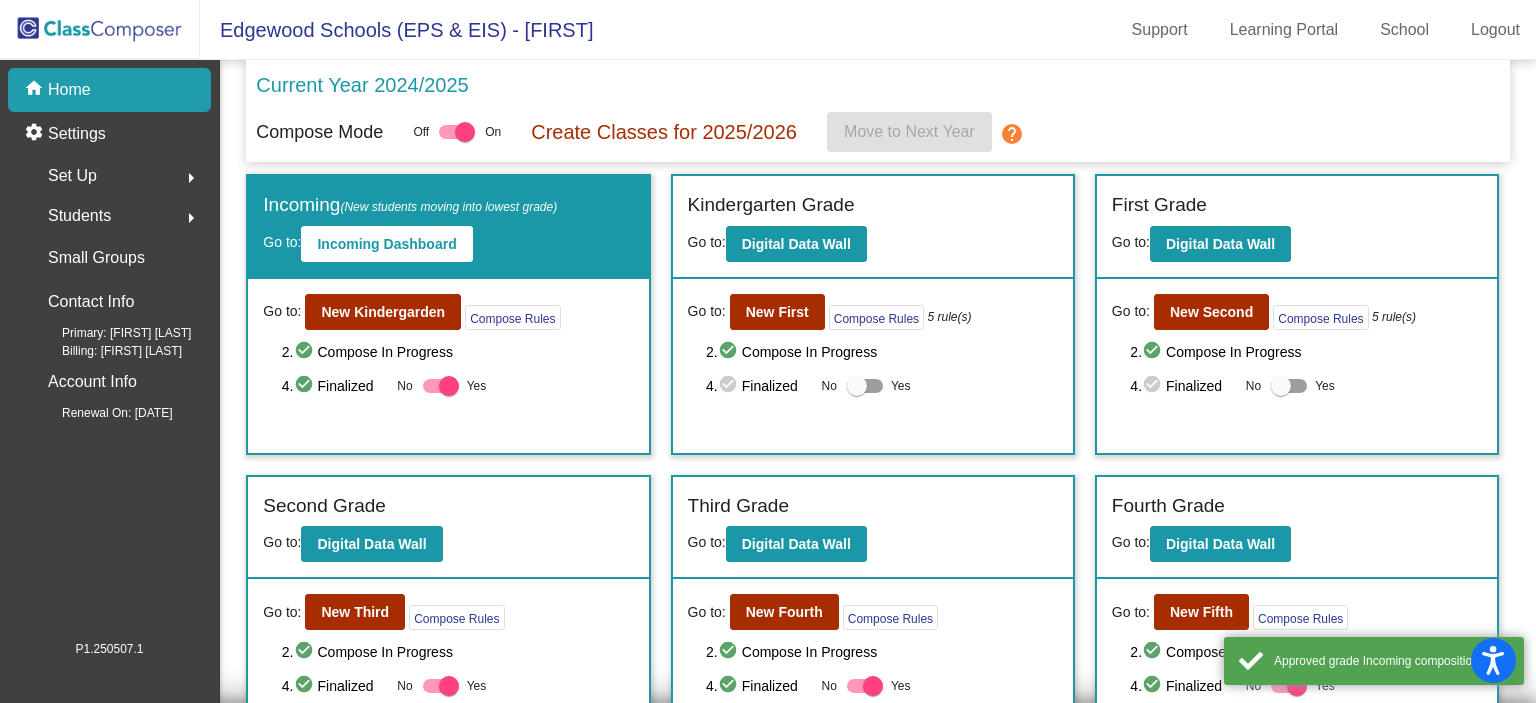 click at bounding box center (857, 386) 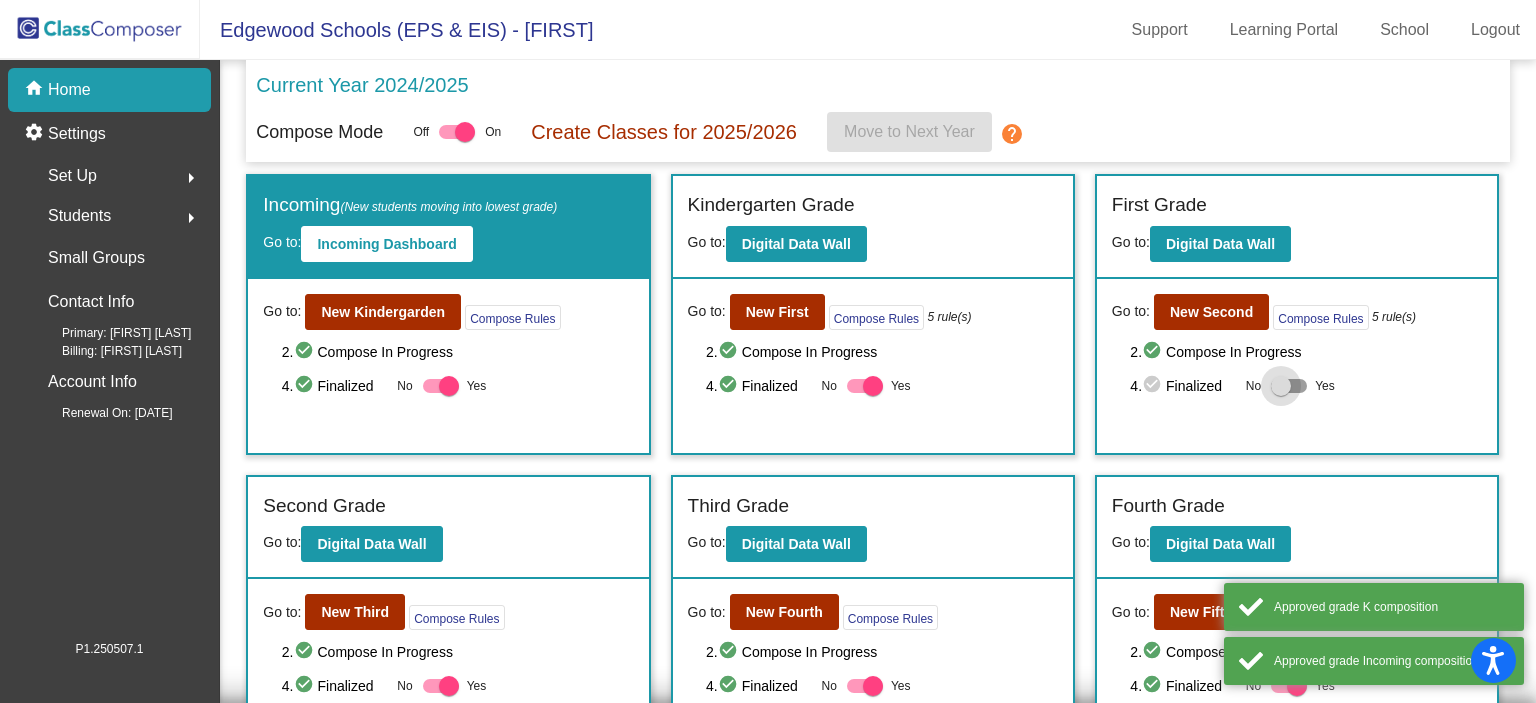click at bounding box center [1281, 386] 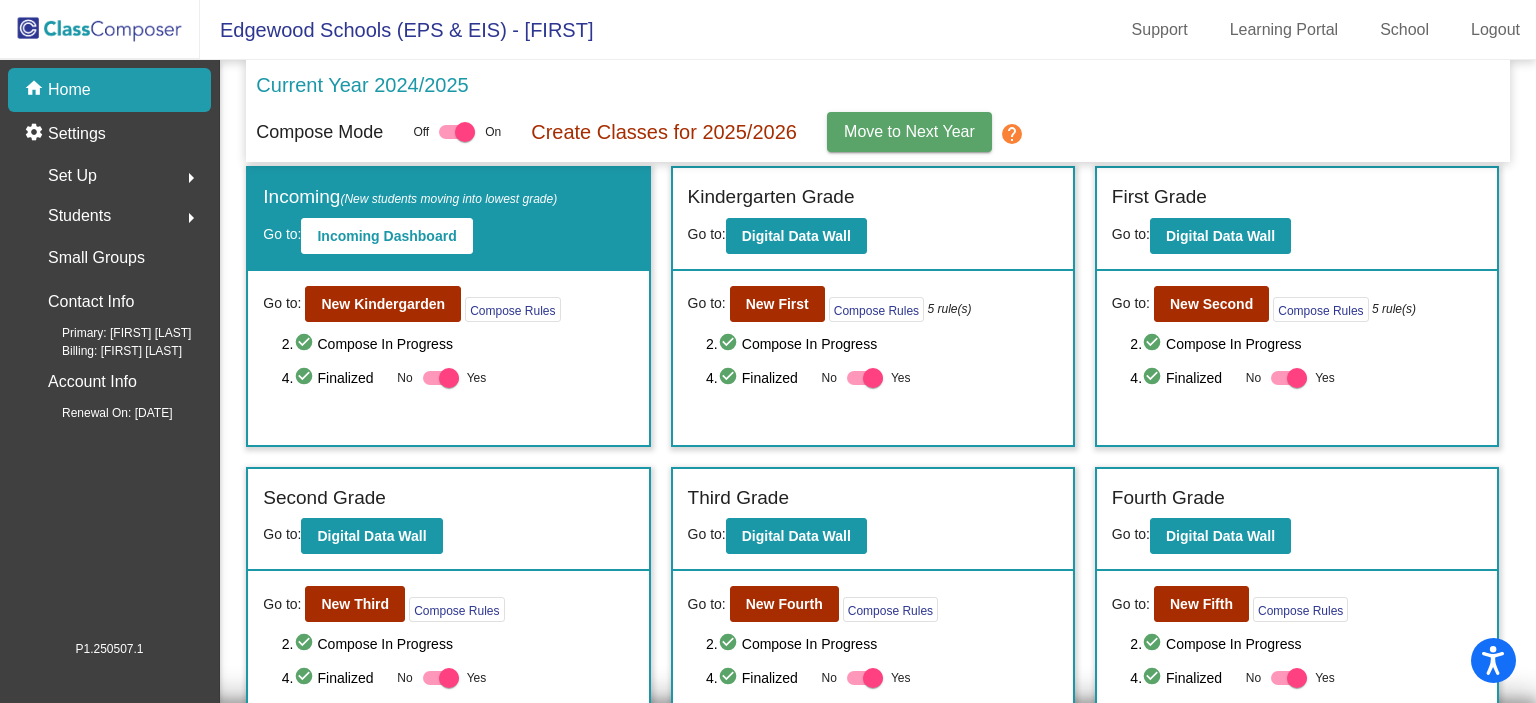 scroll, scrollTop: 0, scrollLeft: 0, axis: both 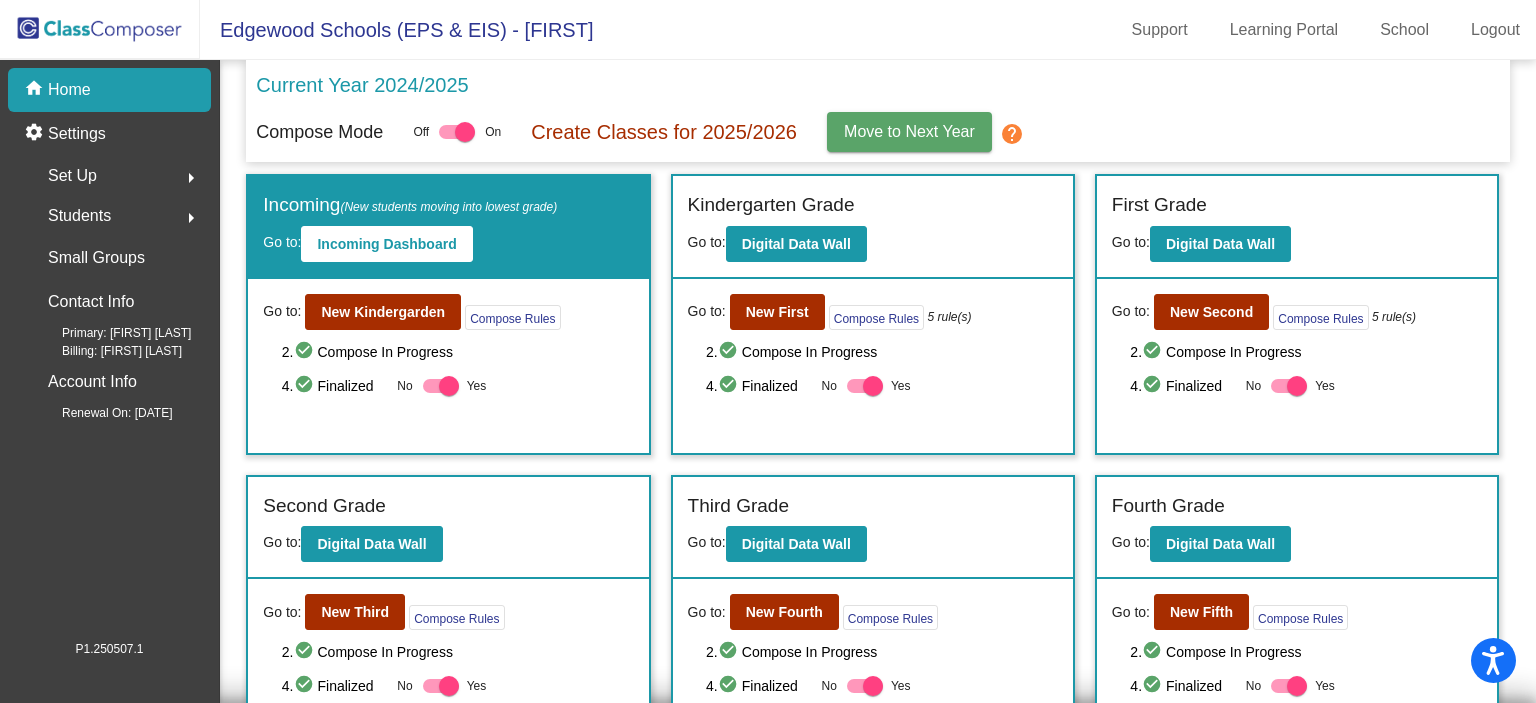 click on "Move to Next Year" 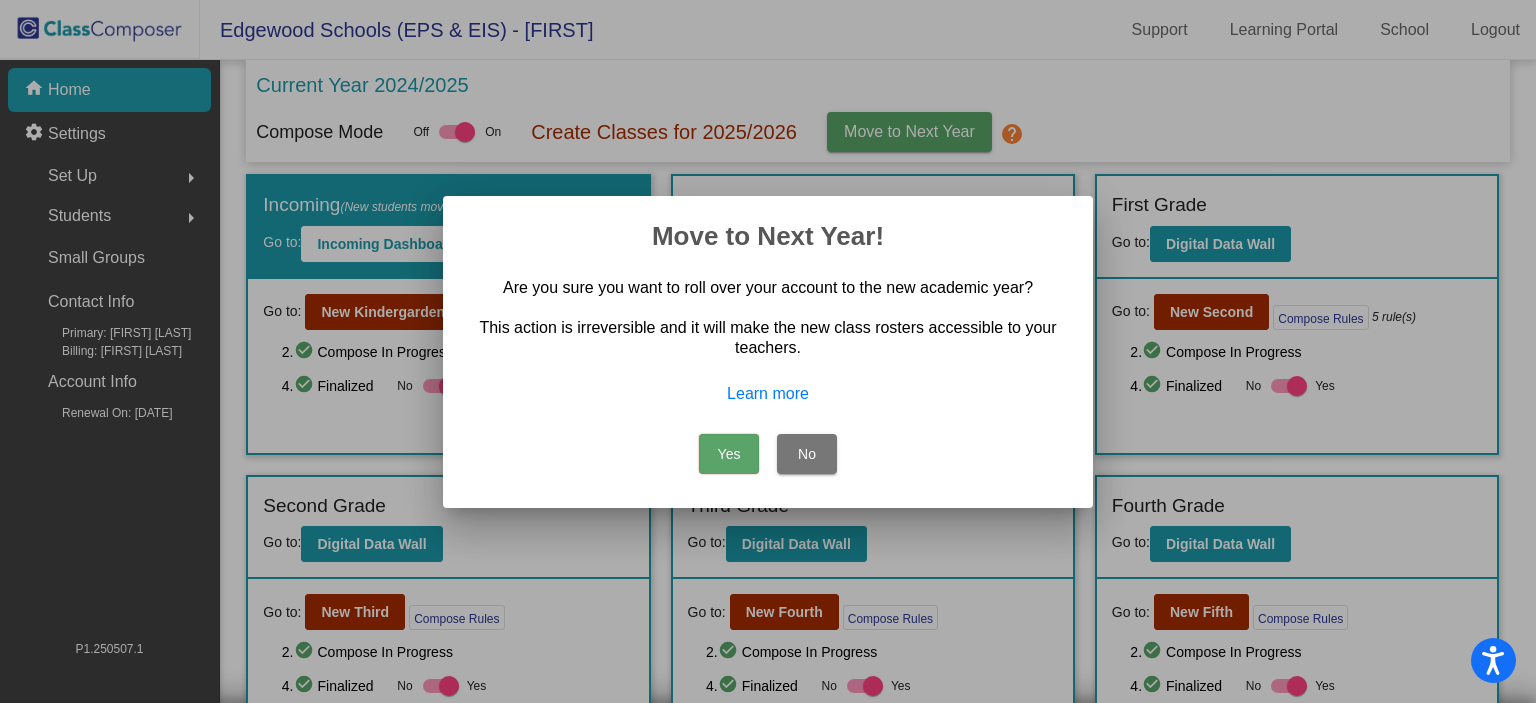 click on "No" at bounding box center (807, 454) 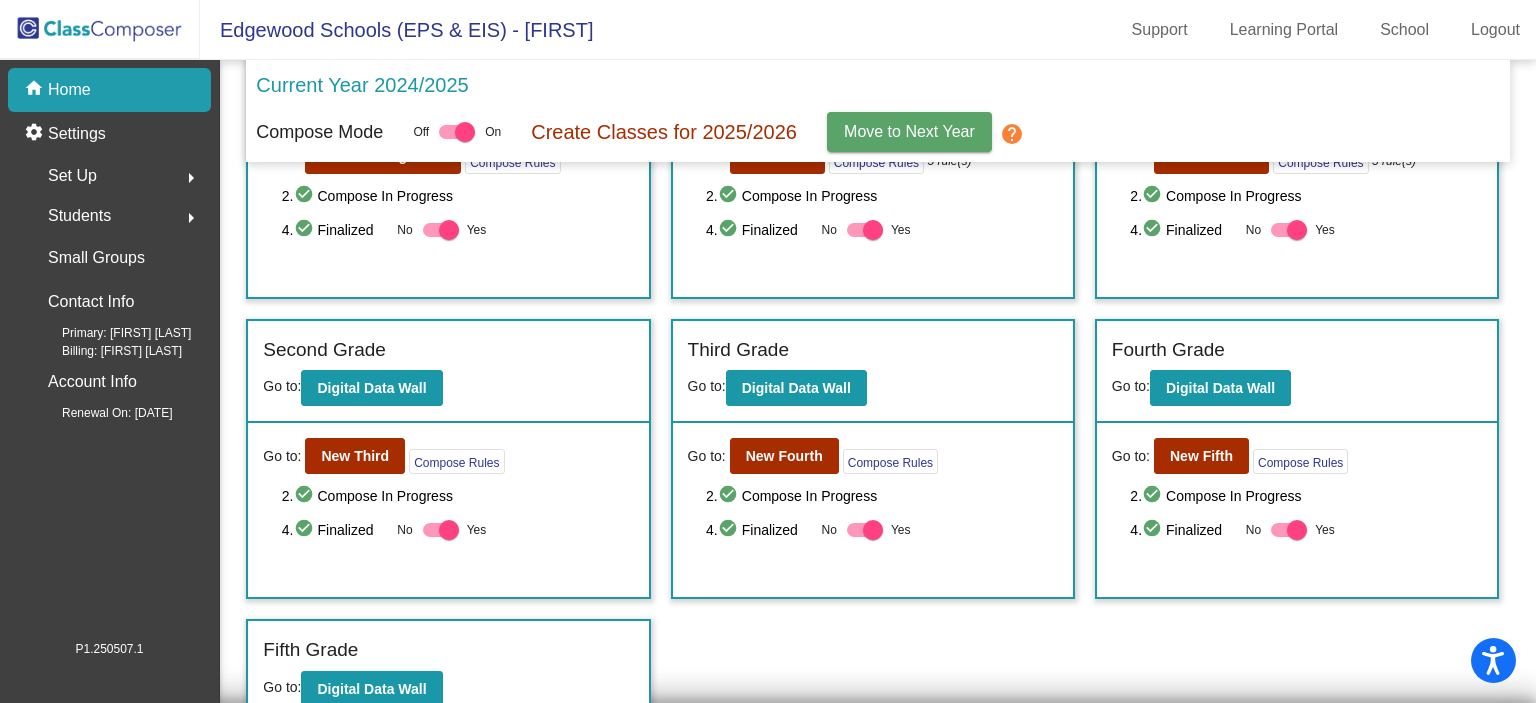 scroll, scrollTop: 172, scrollLeft: 0, axis: vertical 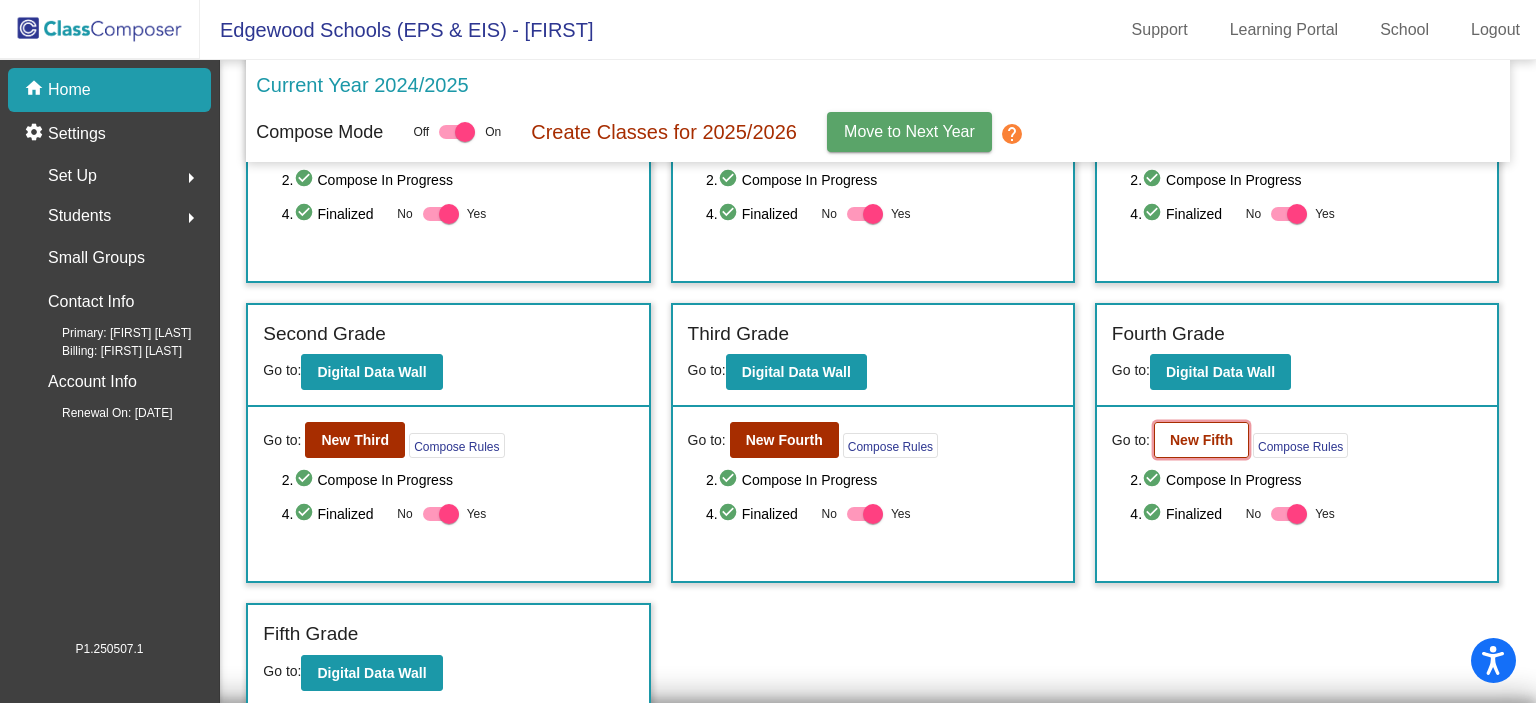 click on "New Fifth" 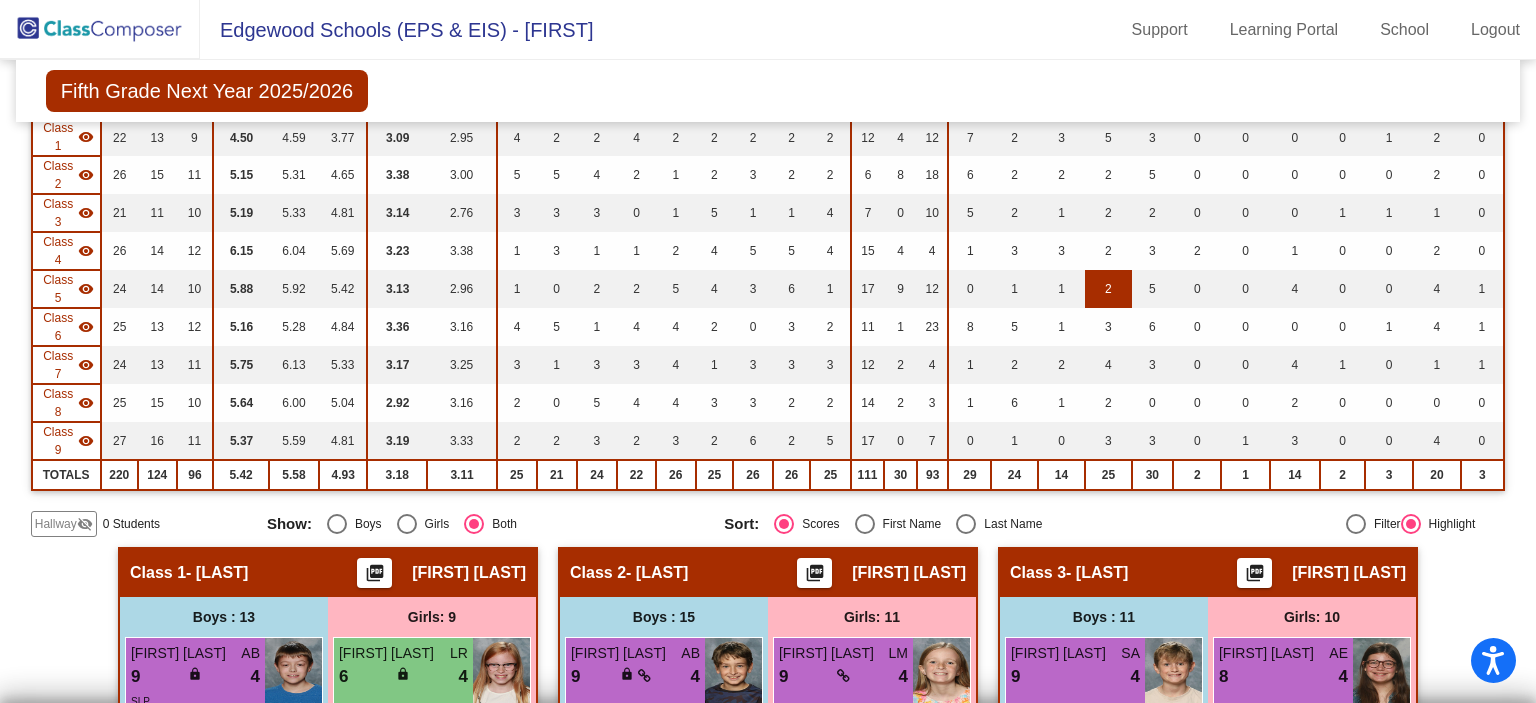 scroll, scrollTop: 0, scrollLeft: 0, axis: both 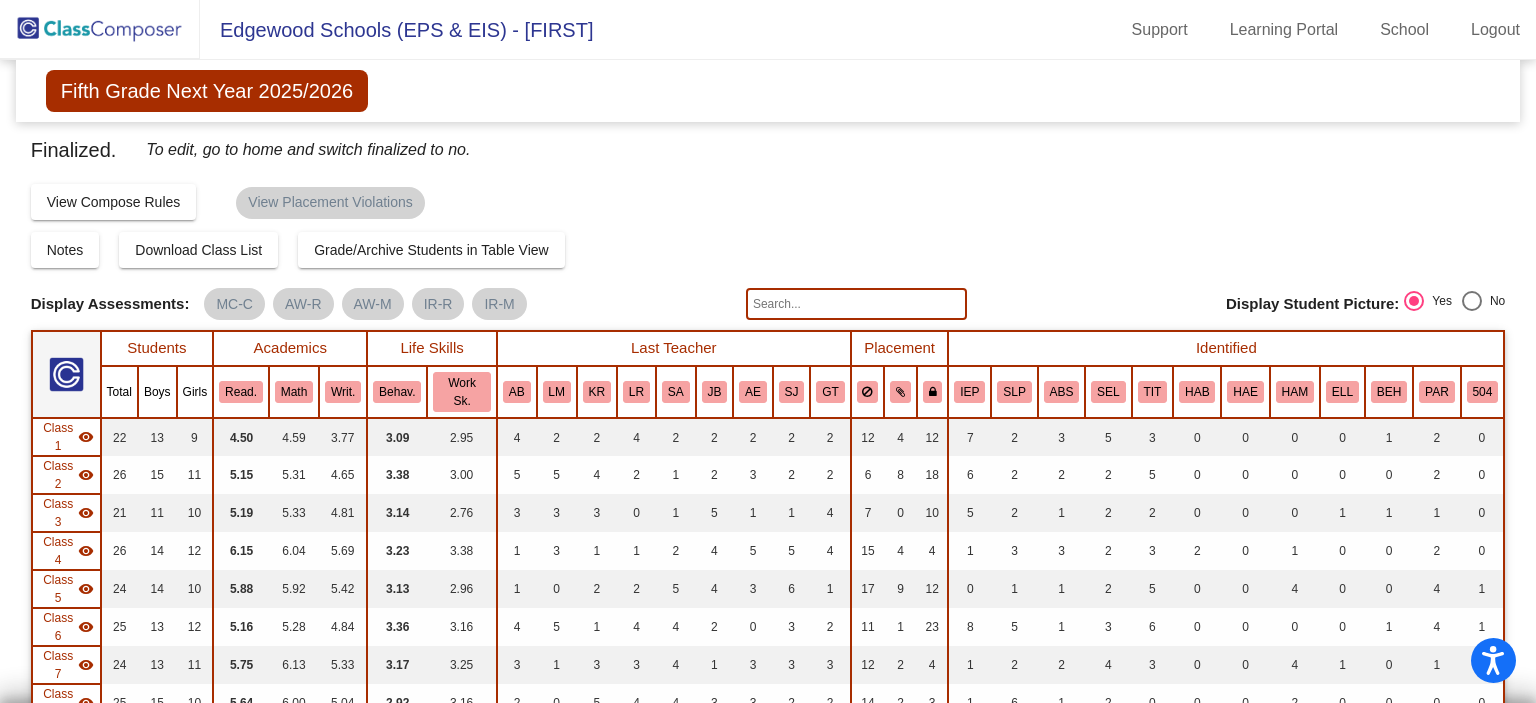 click 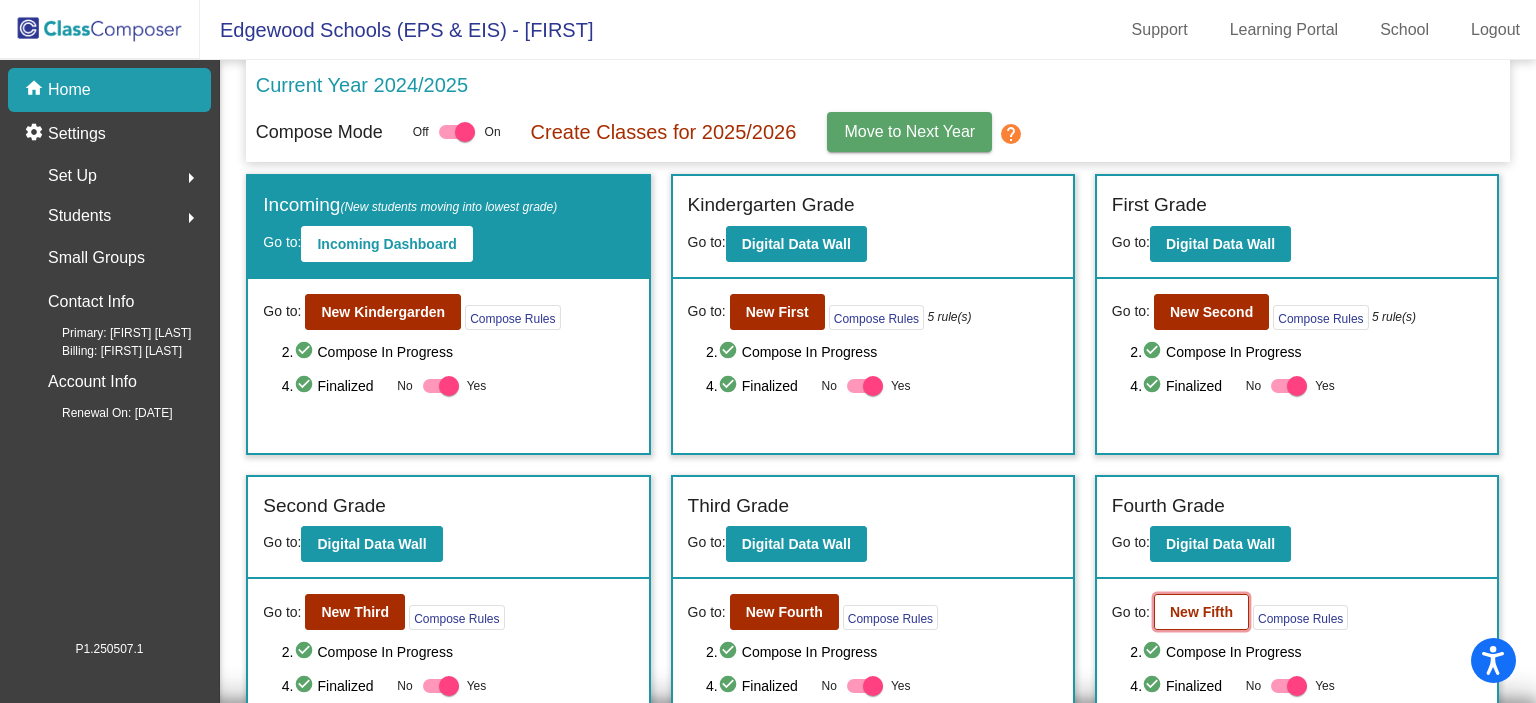 click on "New Fifth" 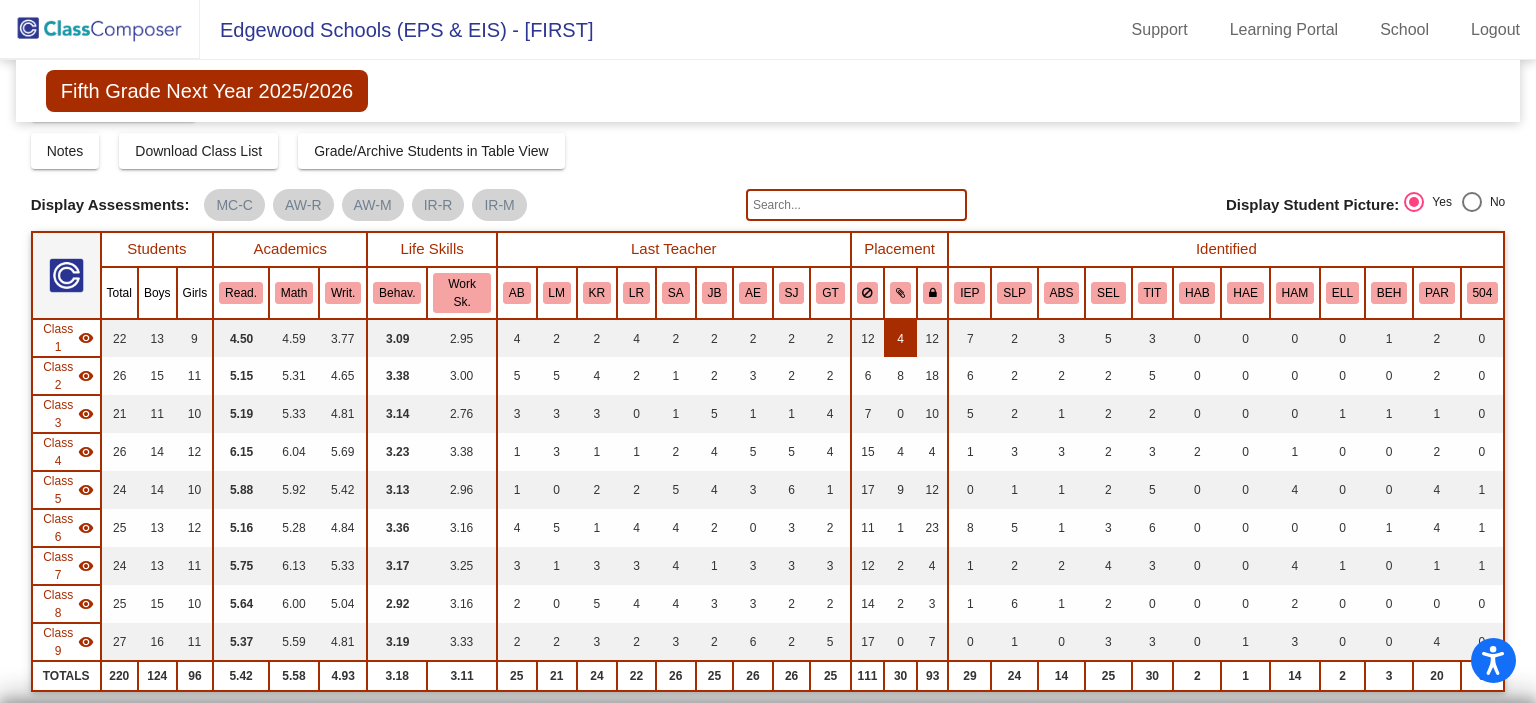 scroll, scrollTop: 0, scrollLeft: 0, axis: both 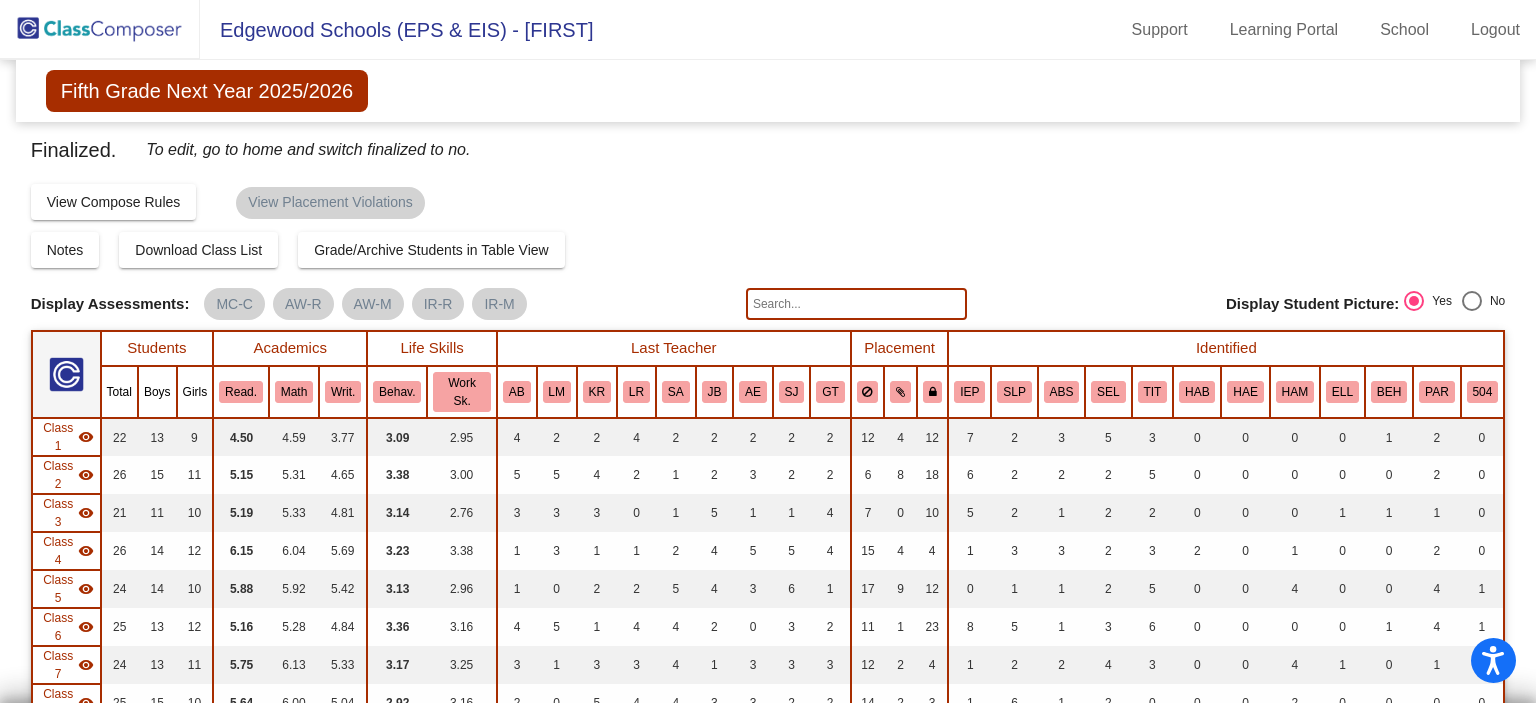 click 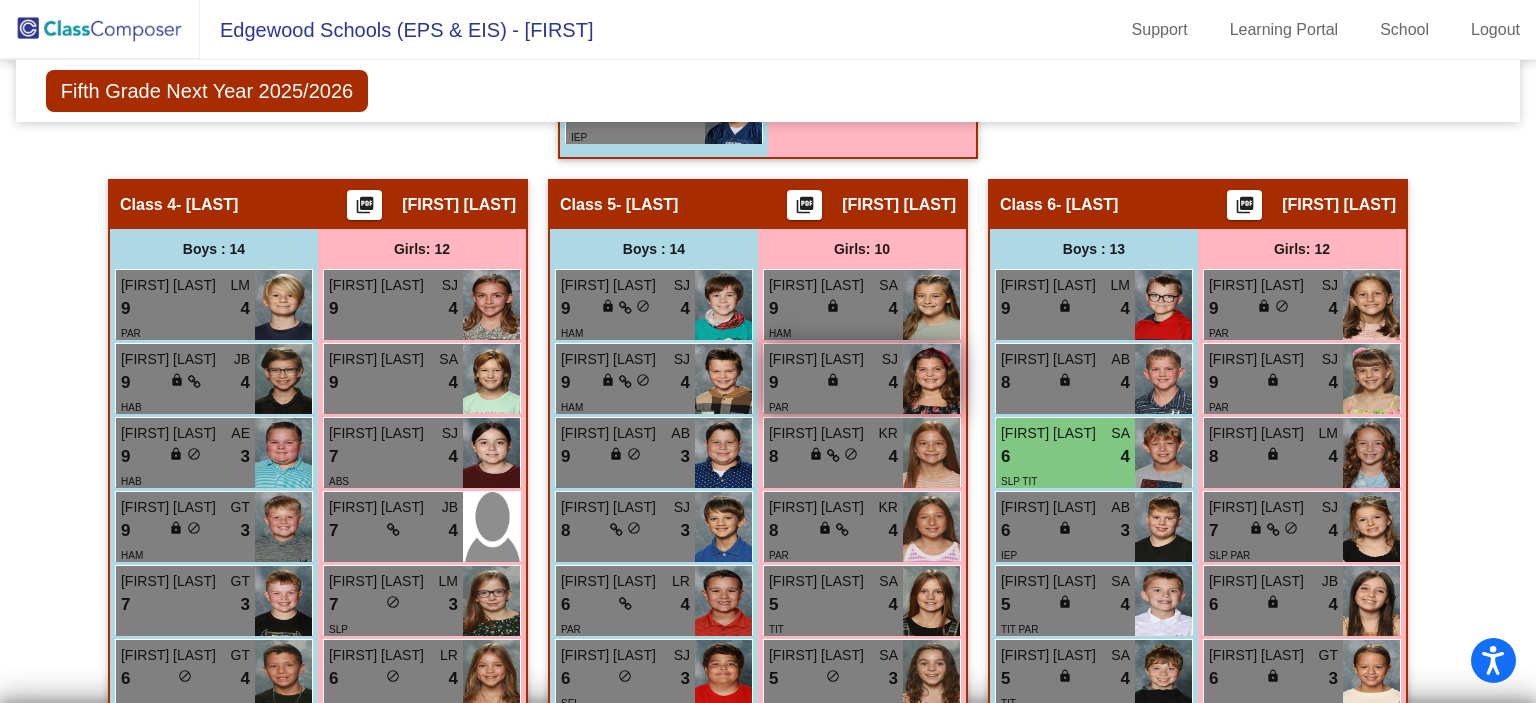 scroll, scrollTop: 1800, scrollLeft: 0, axis: vertical 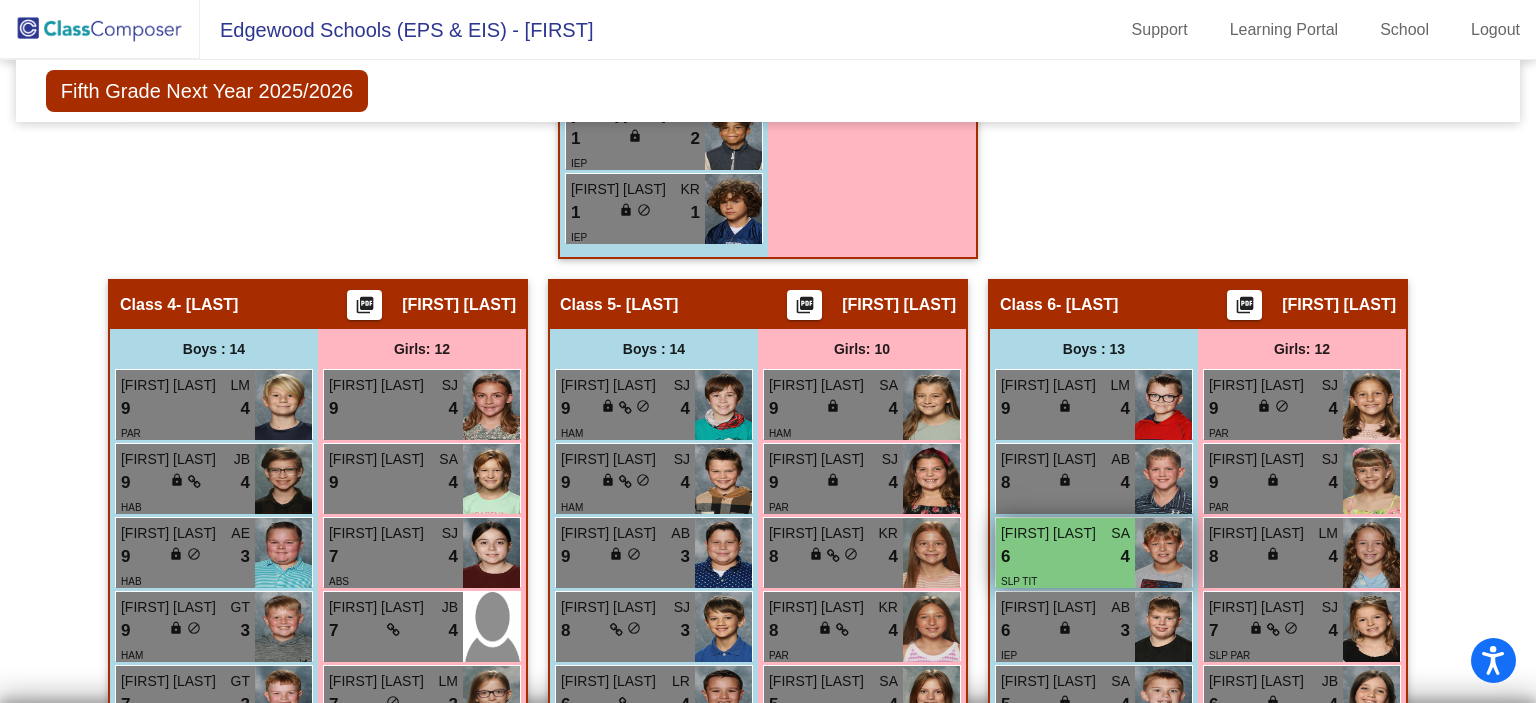 type on "ball" 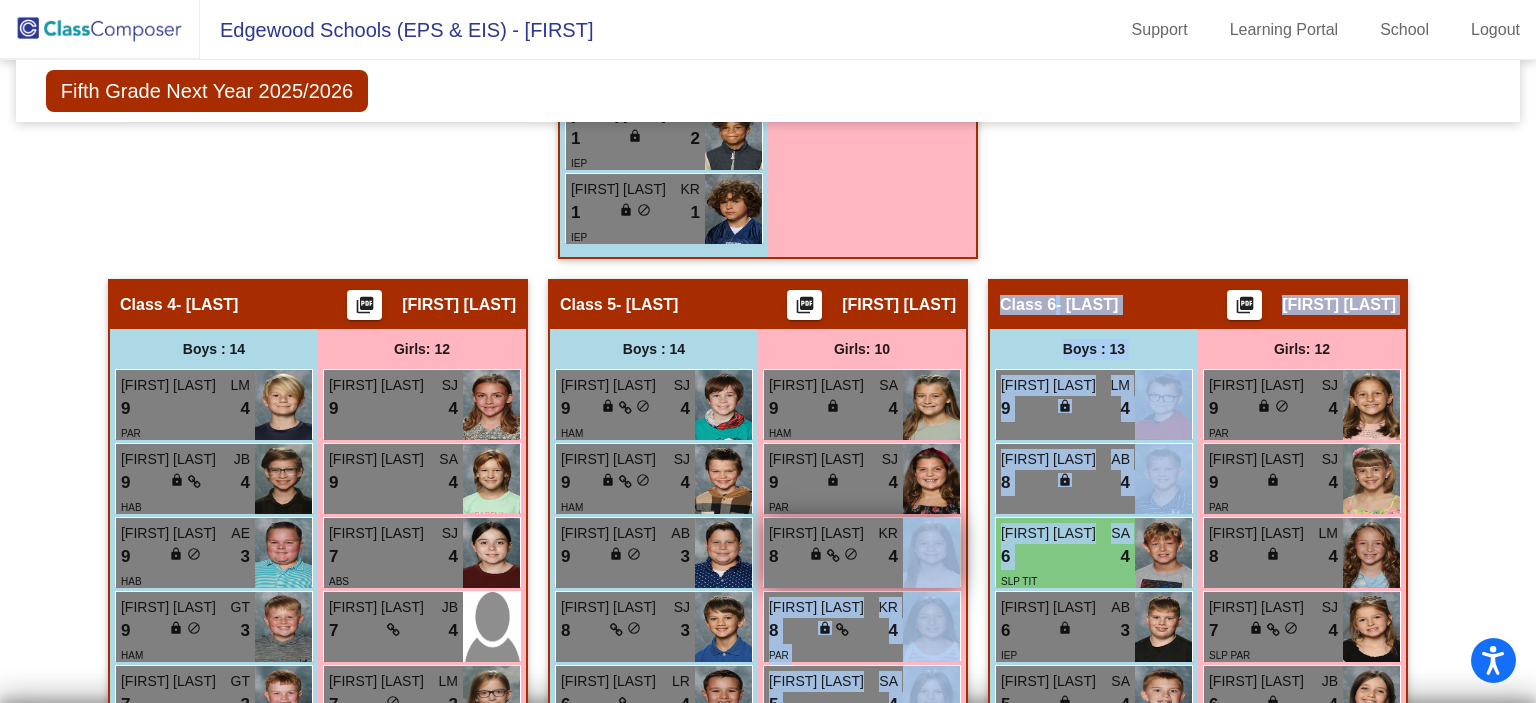 drag, startPoint x: 1063, startPoint y: 463, endPoint x: 941, endPoint y: 467, distance: 122.06556 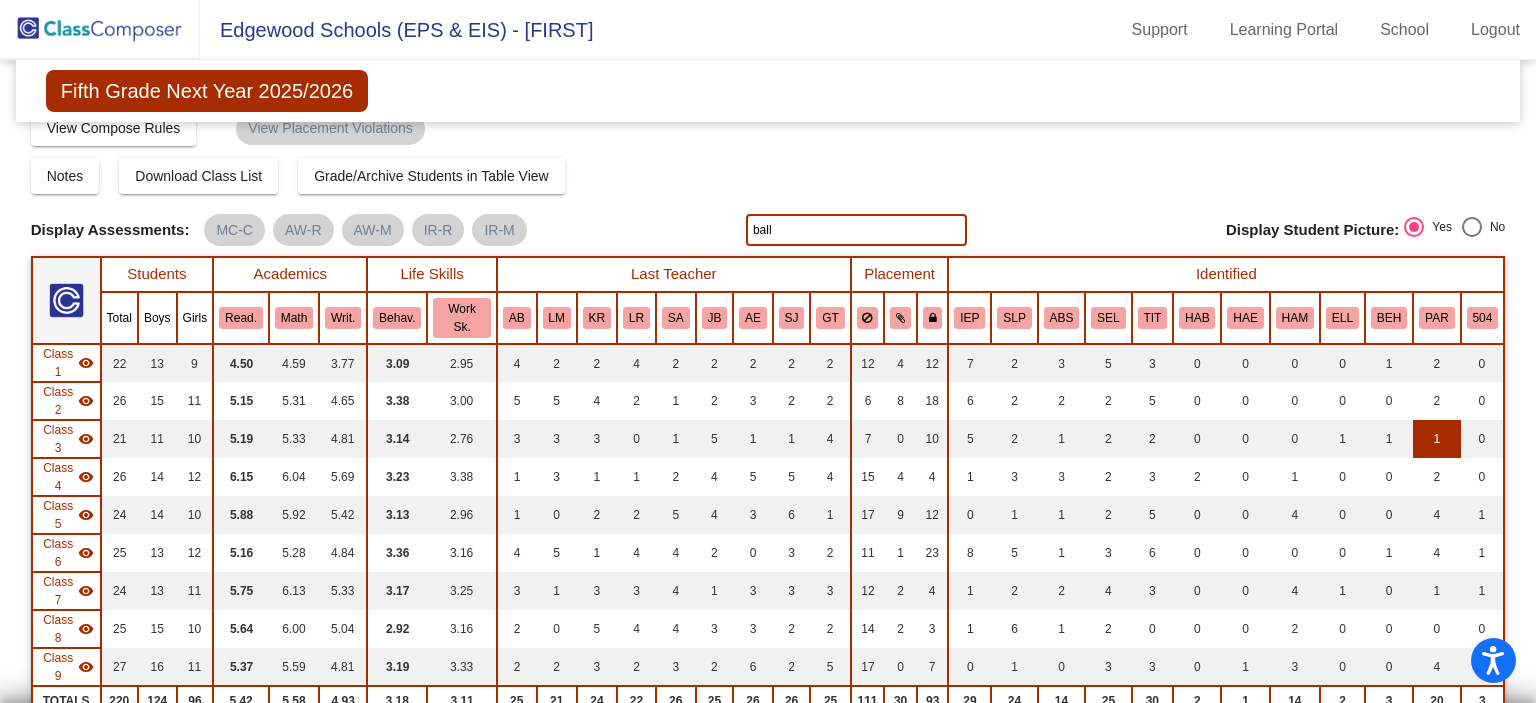 scroll, scrollTop: 0, scrollLeft: 0, axis: both 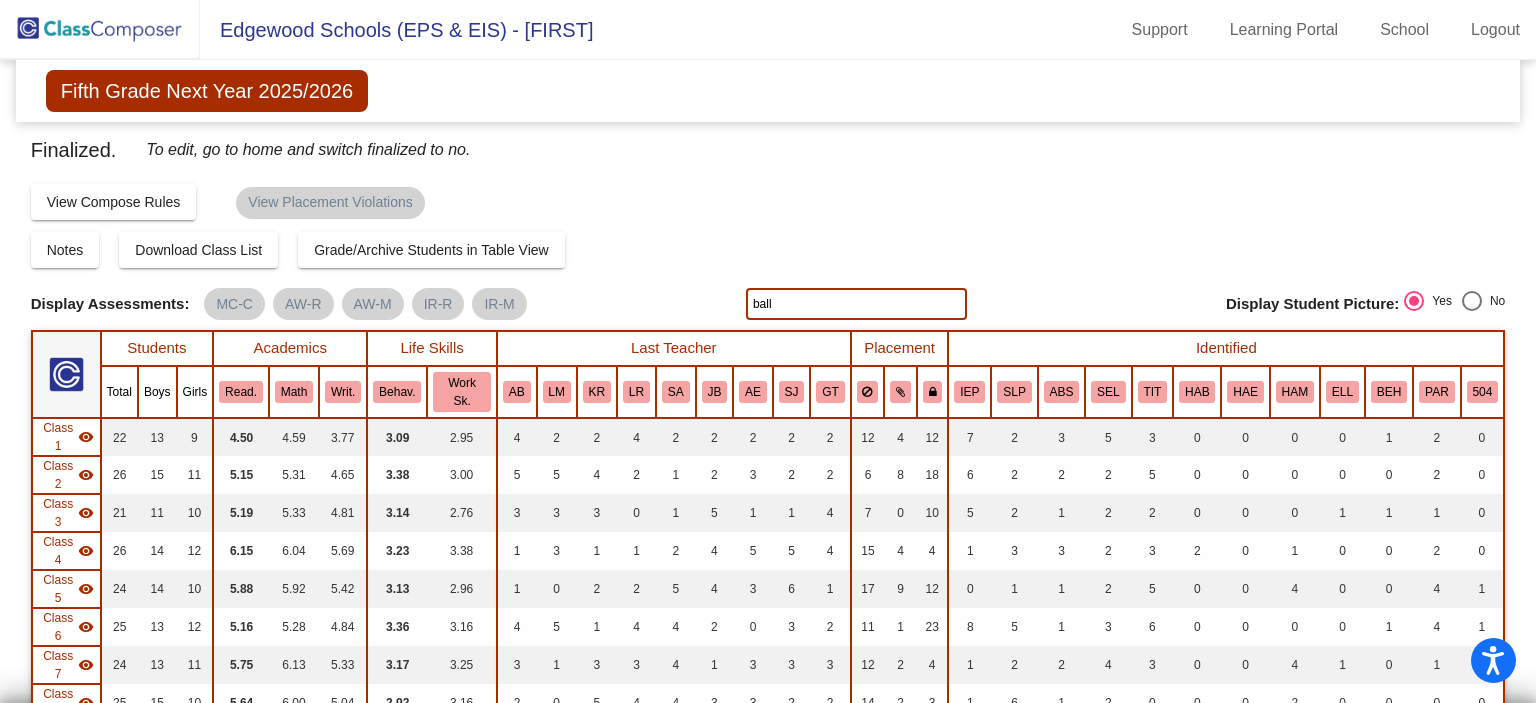 click on "Finalized. To edit, go to home and switch finalized to no." 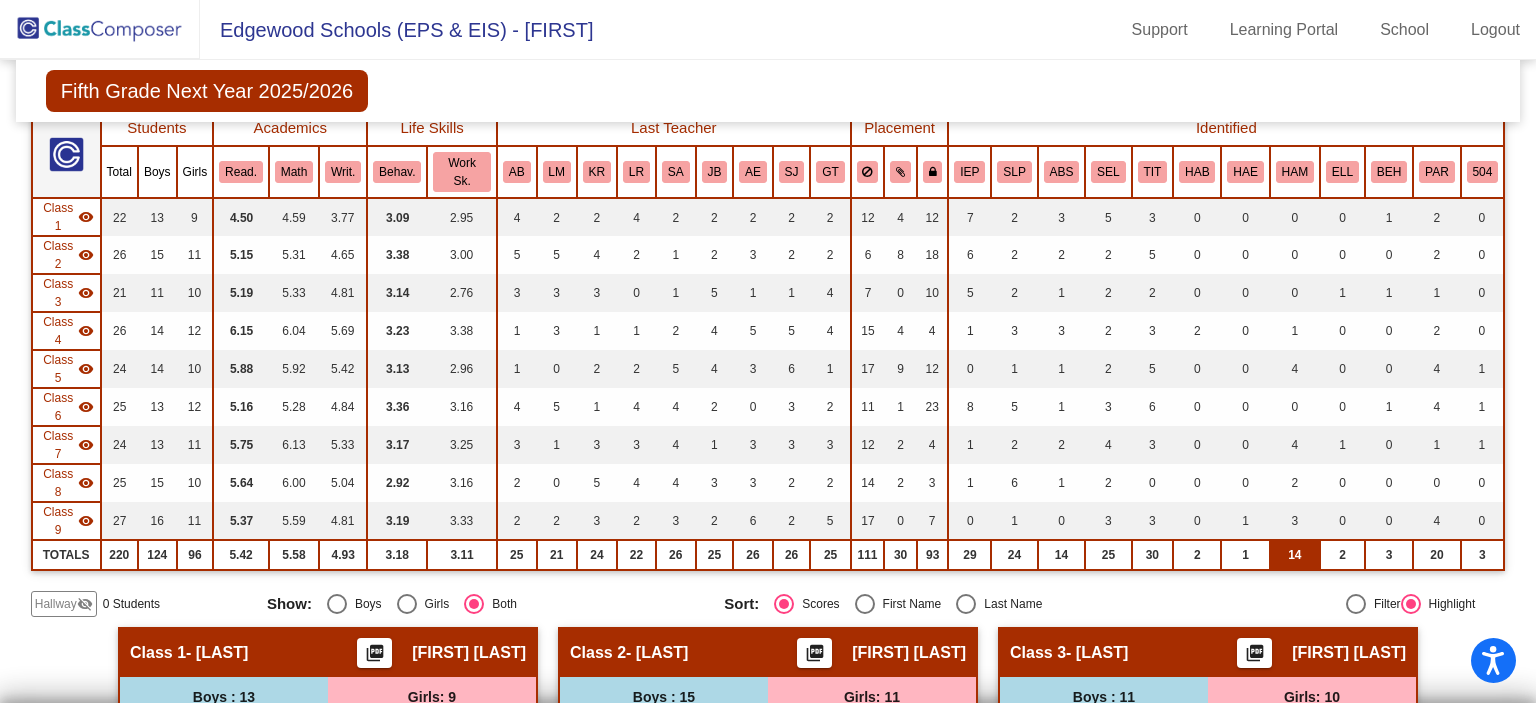 scroll, scrollTop: 0, scrollLeft: 0, axis: both 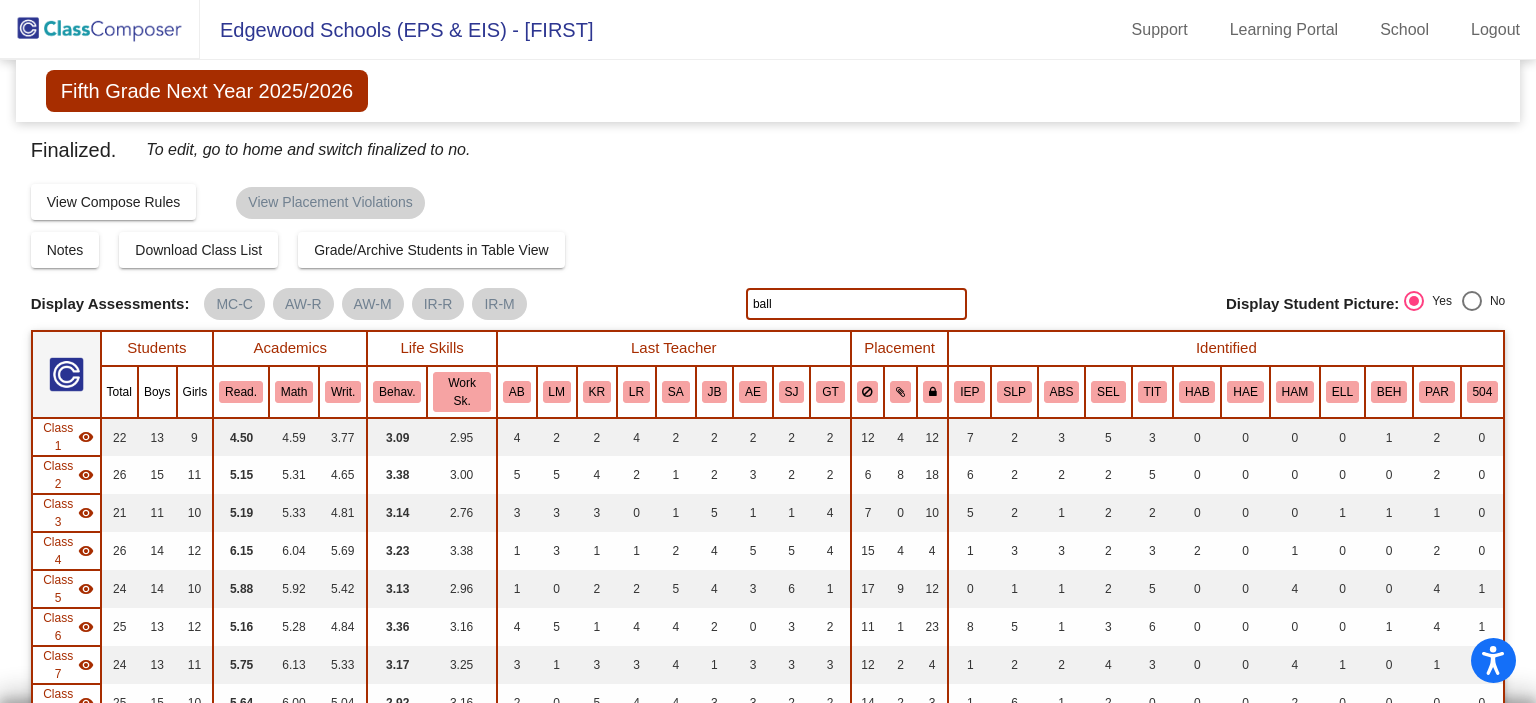 click 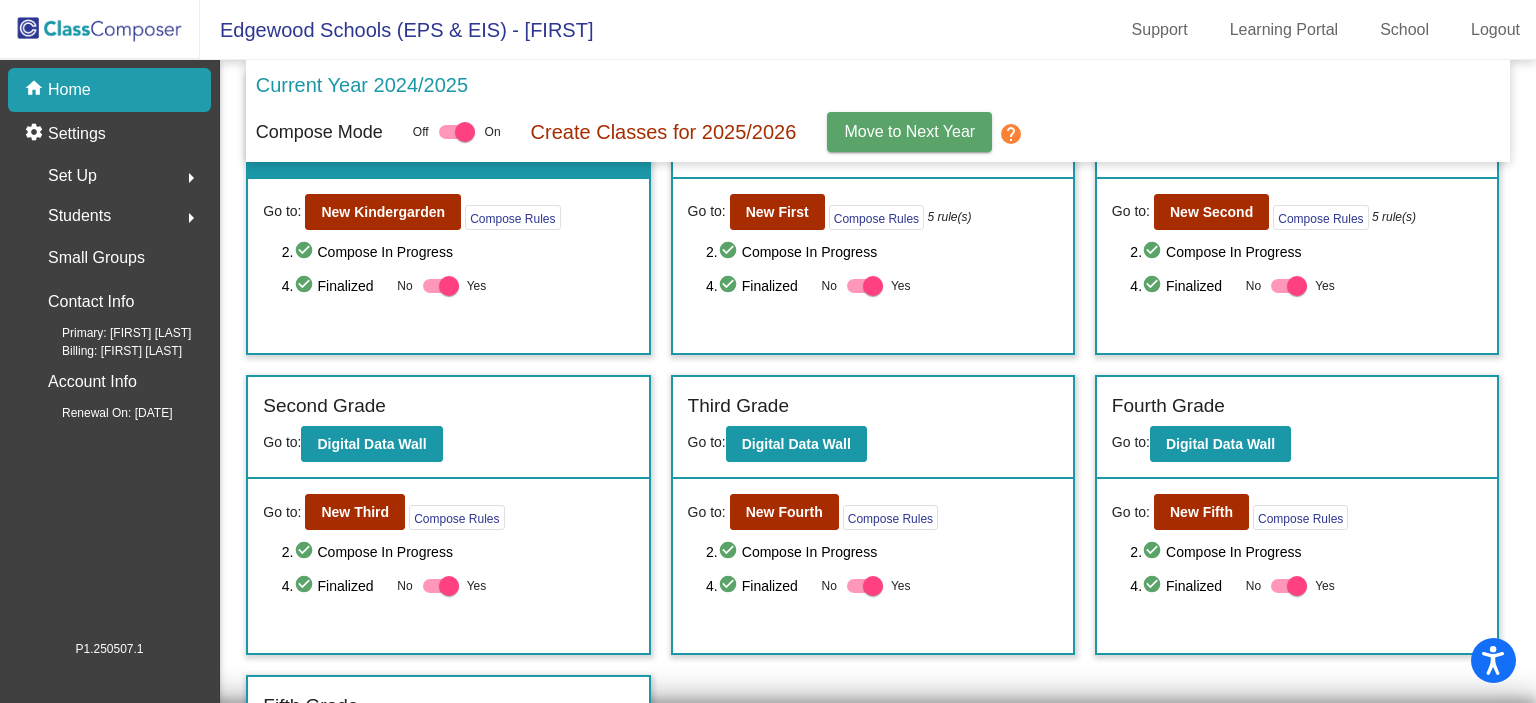 scroll, scrollTop: 172, scrollLeft: 0, axis: vertical 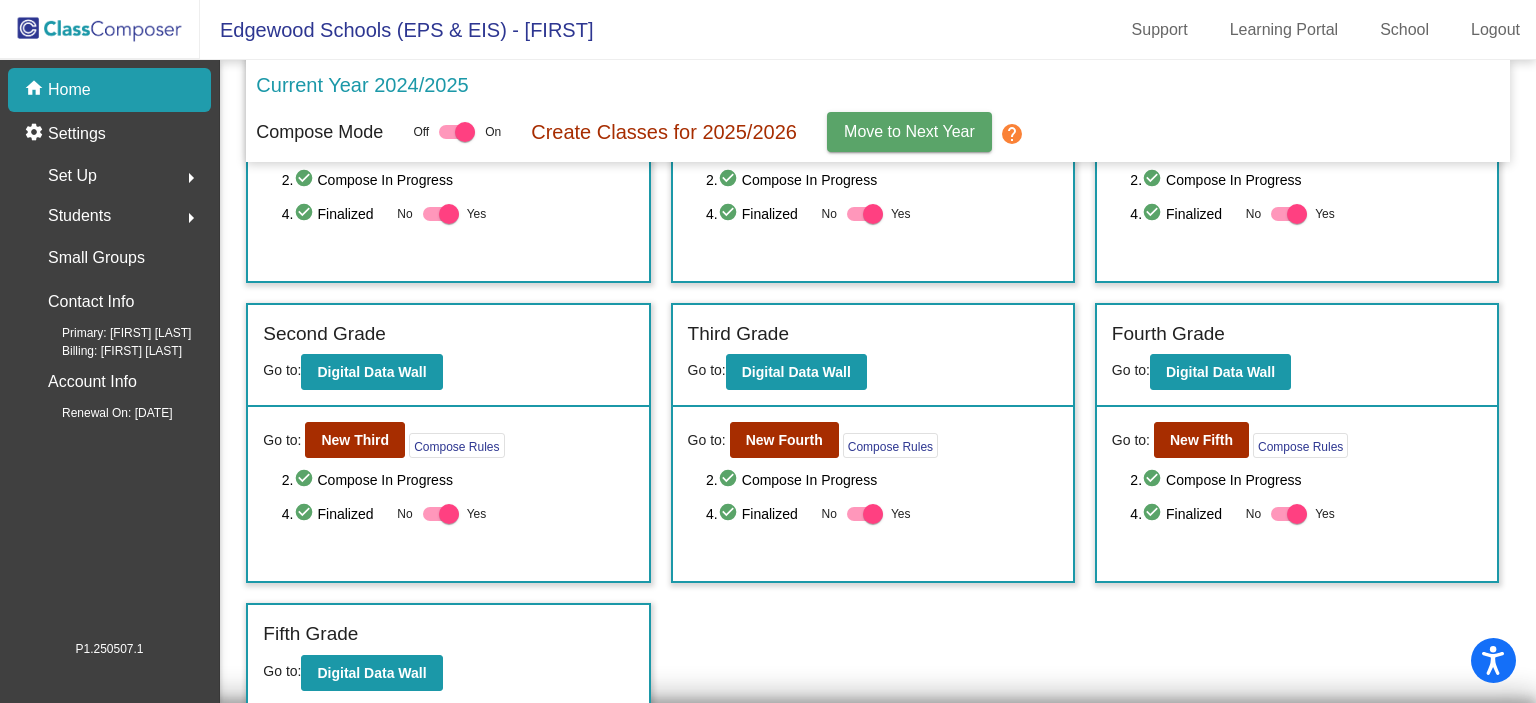 click on "check_circle" 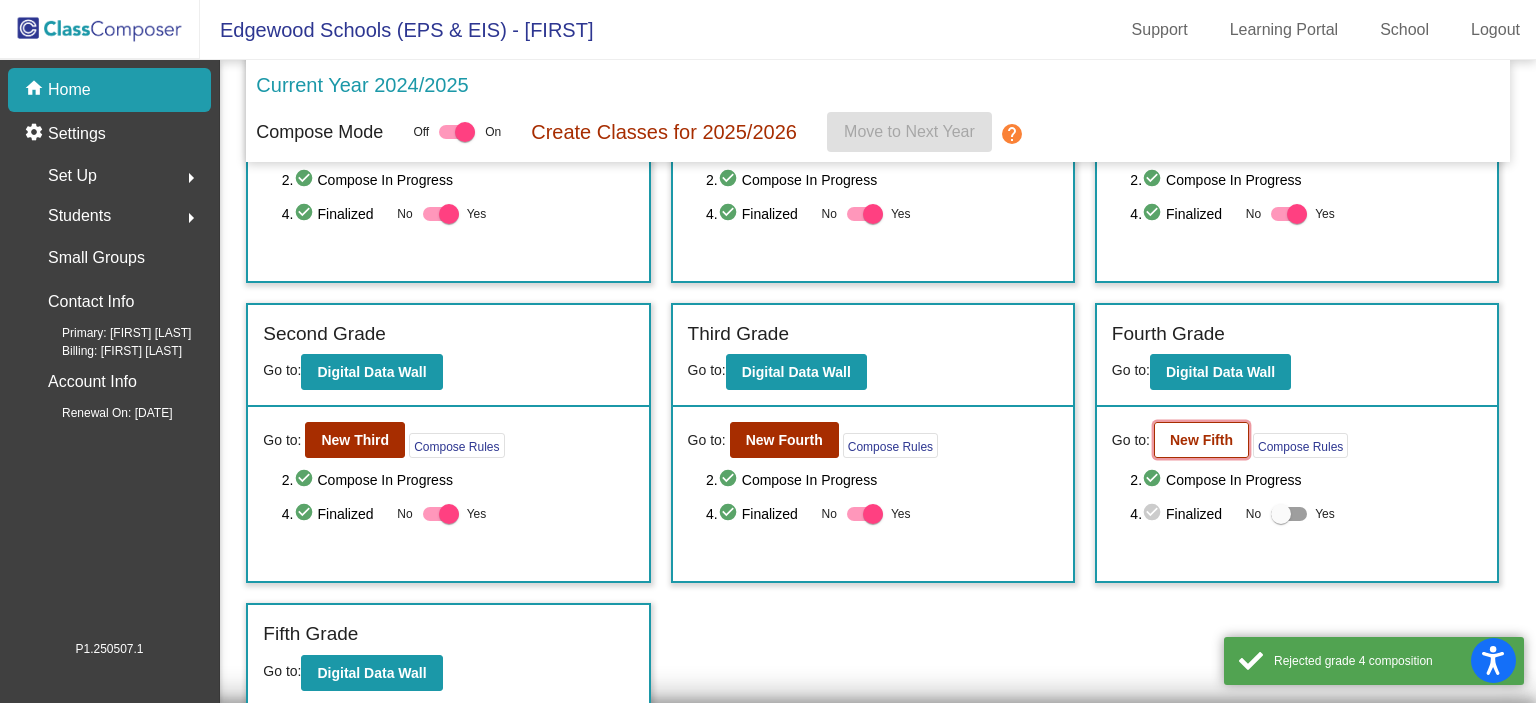 click on "New Fifth" 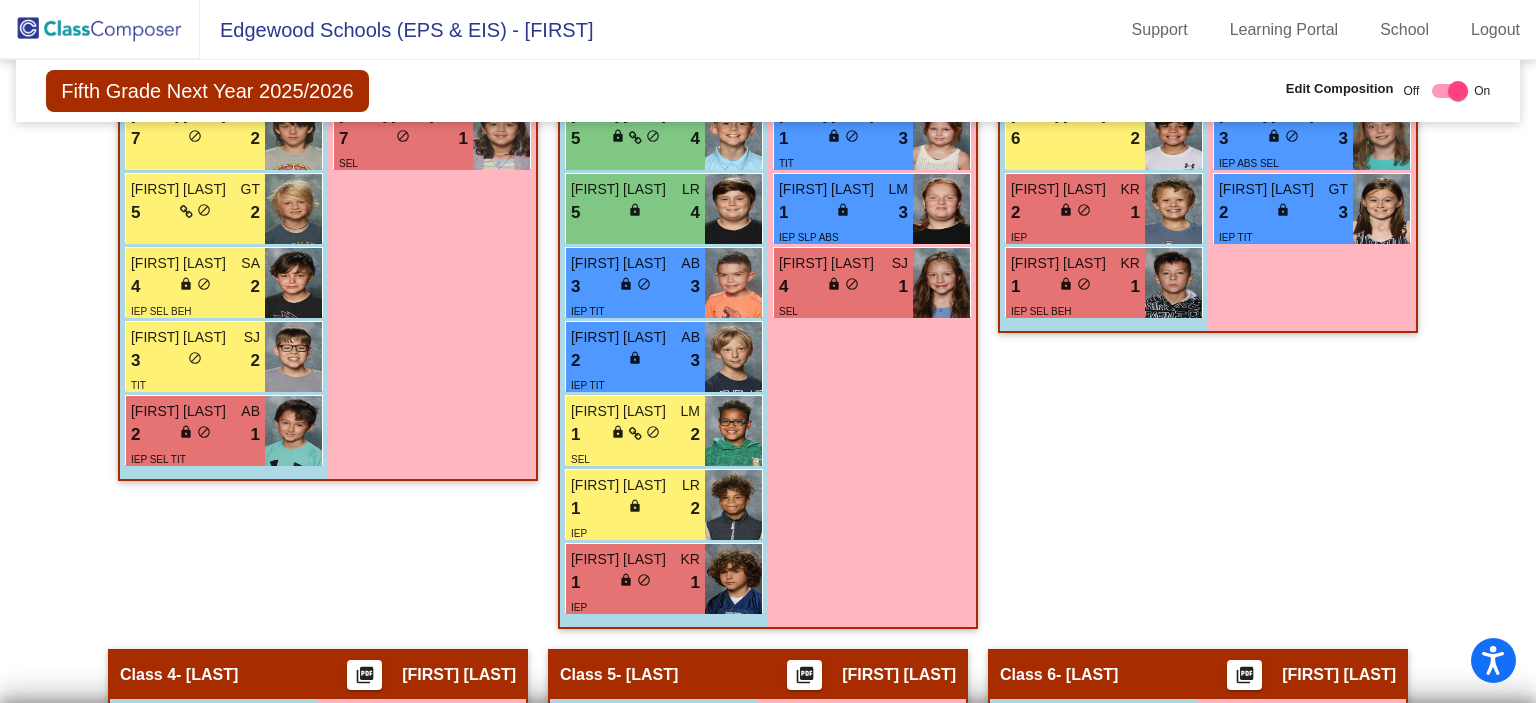 scroll, scrollTop: 1800, scrollLeft: 0, axis: vertical 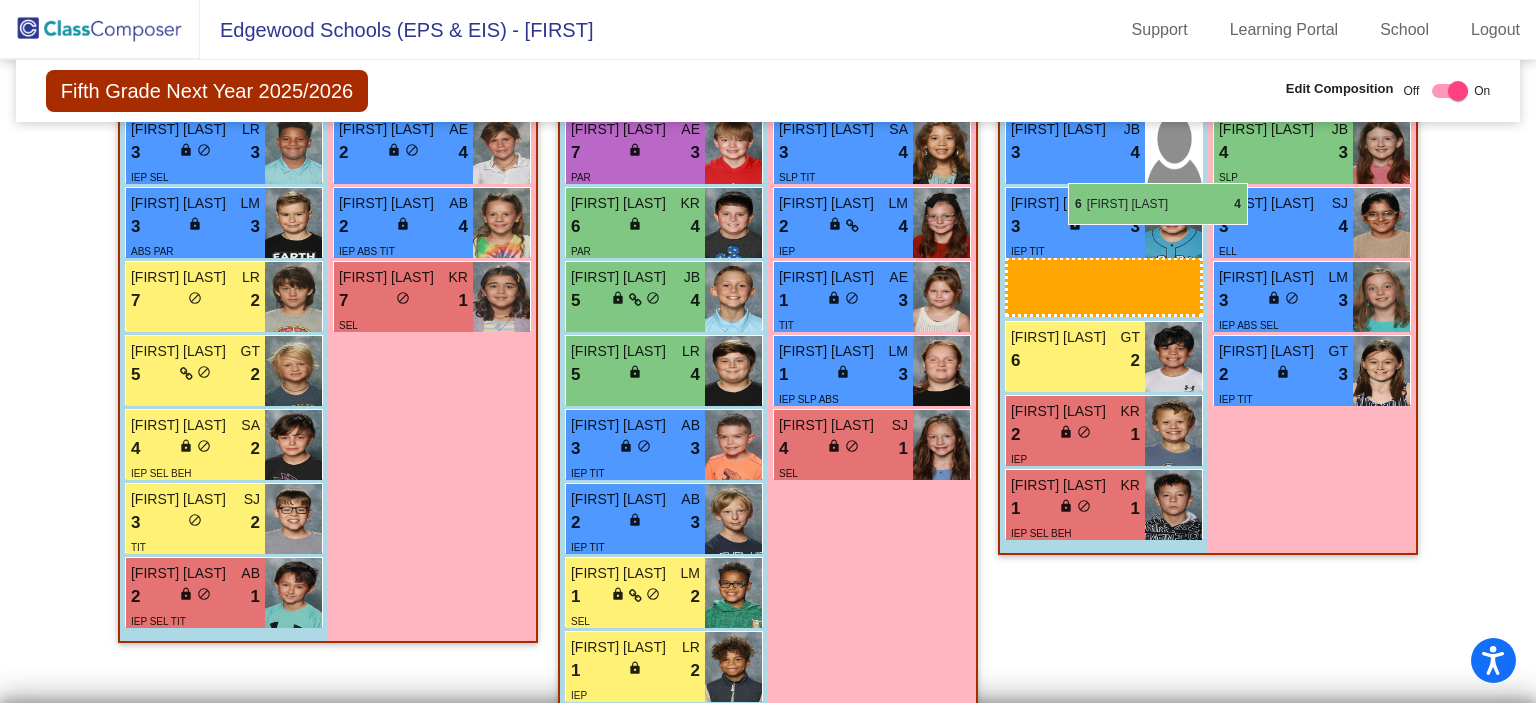 drag, startPoint x: 1068, startPoint y: 419, endPoint x: 1068, endPoint y: 183, distance: 236 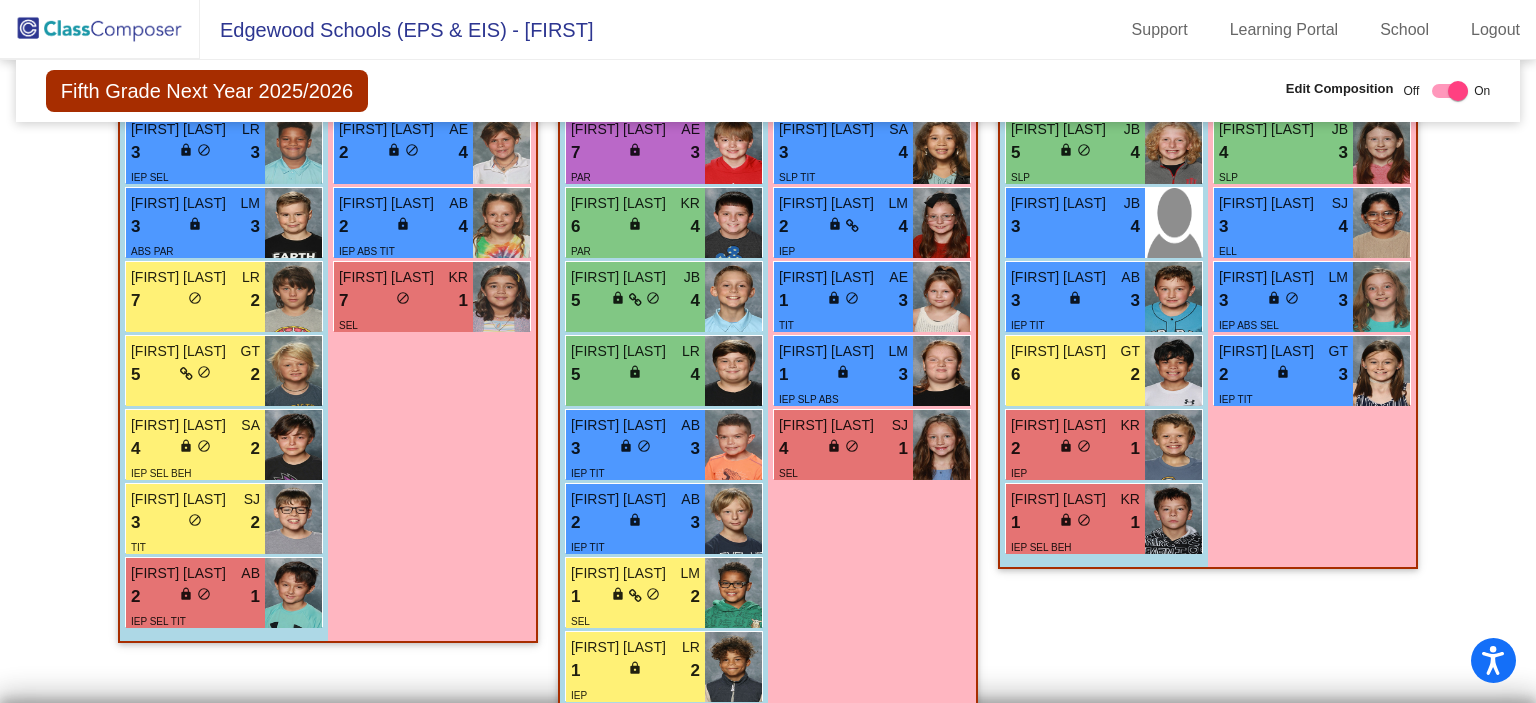 click 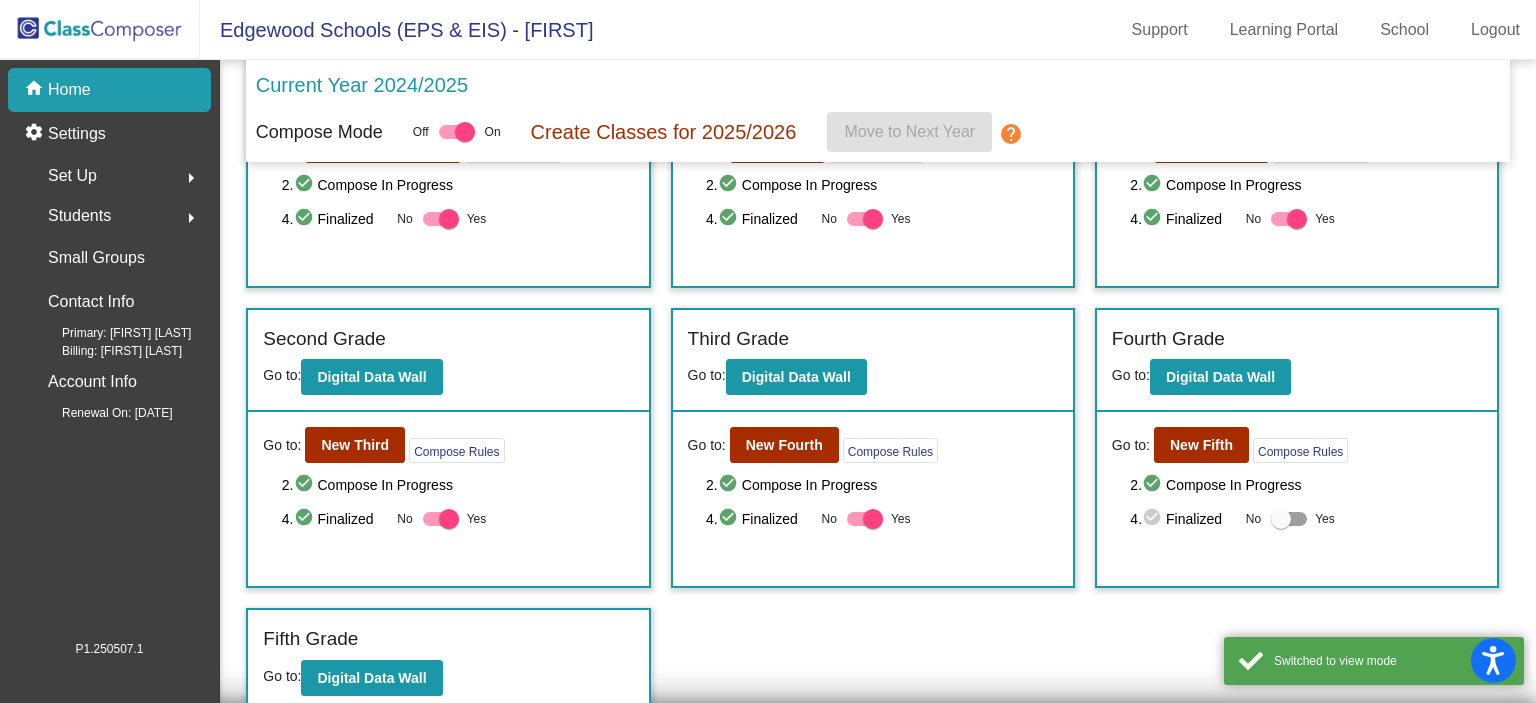 scroll, scrollTop: 172, scrollLeft: 0, axis: vertical 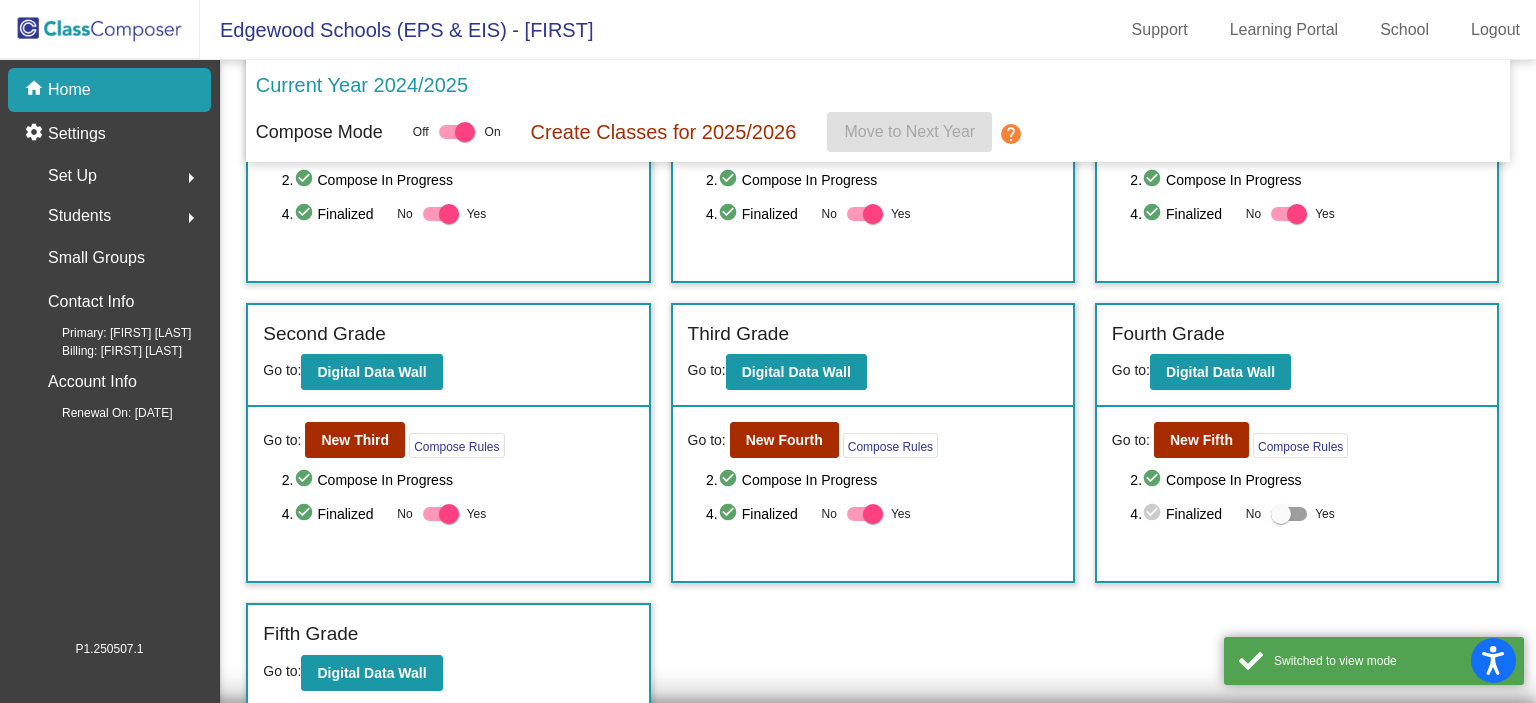click at bounding box center [1281, 514] 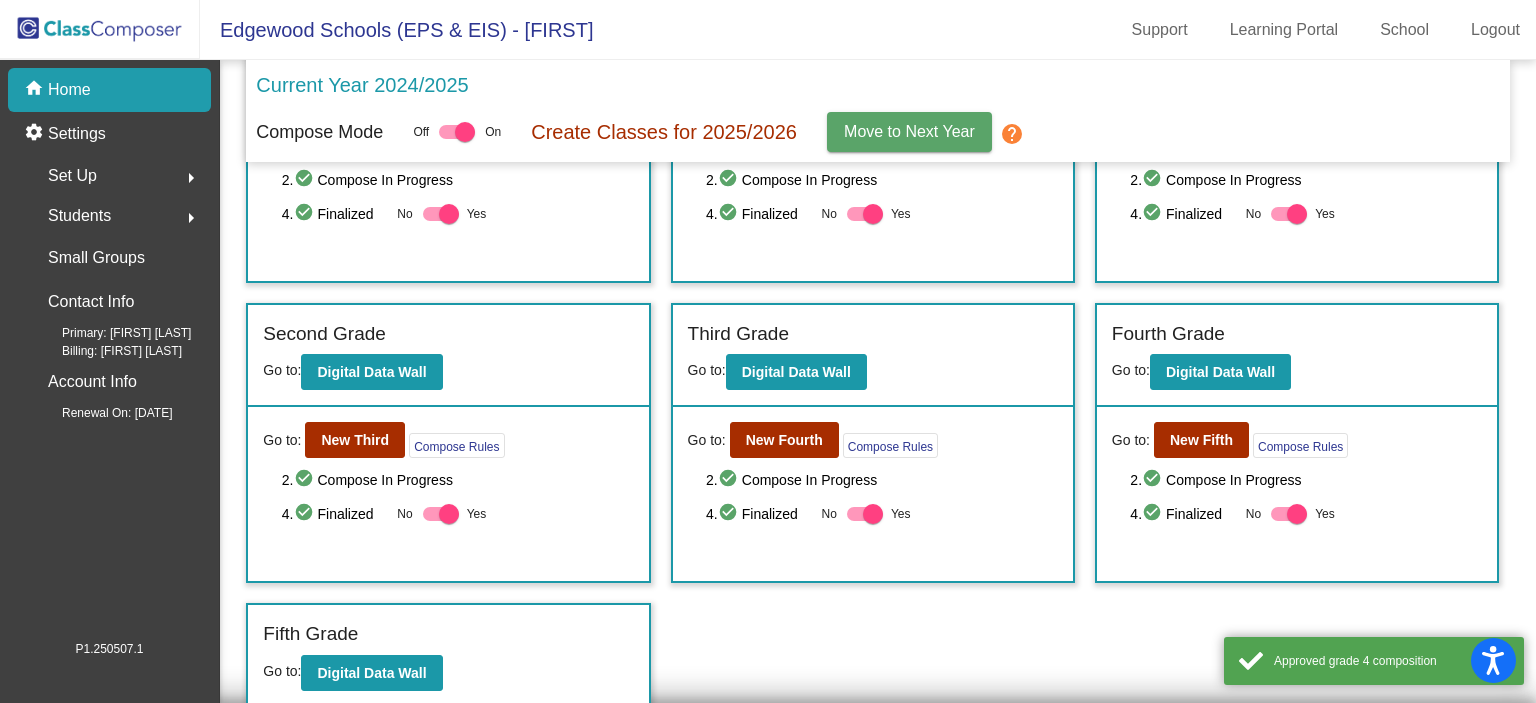 scroll, scrollTop: 0, scrollLeft: 0, axis: both 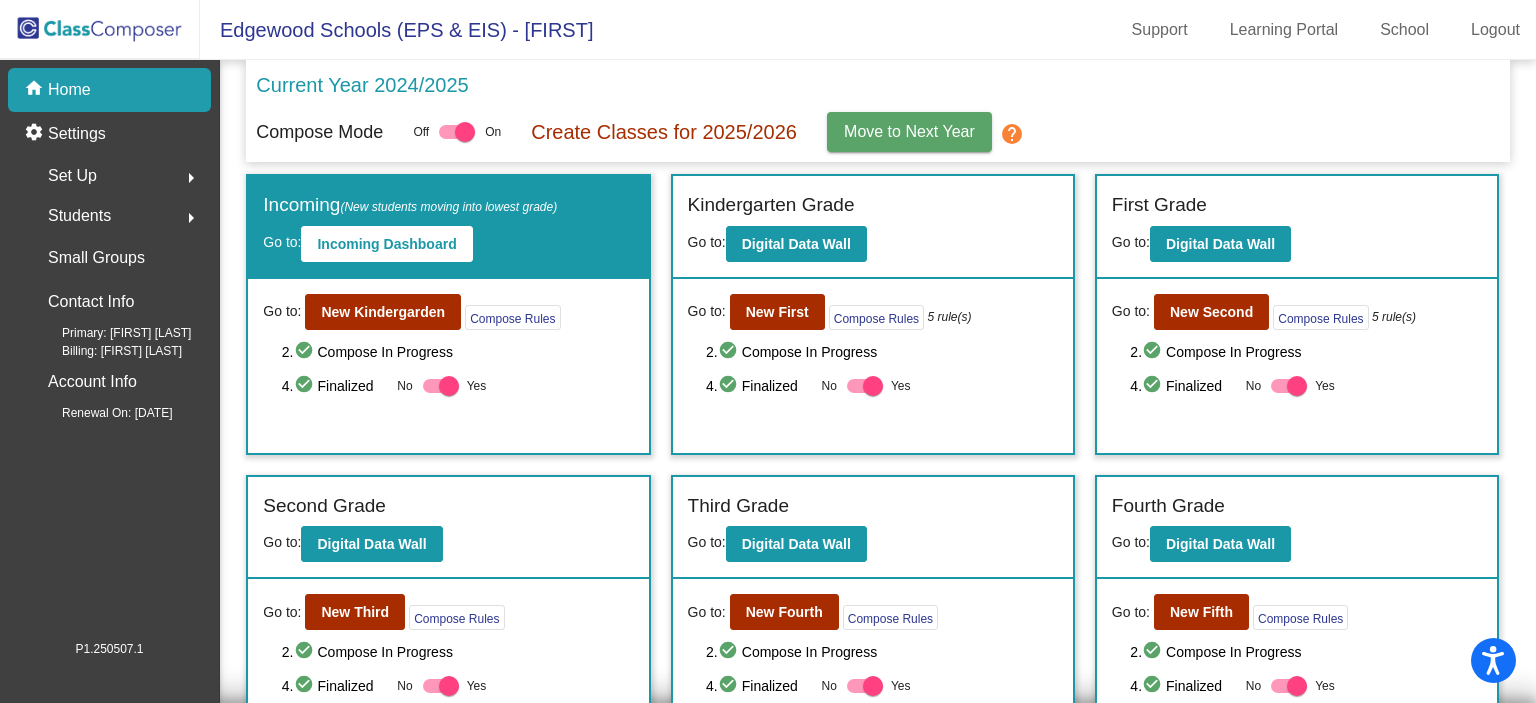 click on "Move to Next Year" 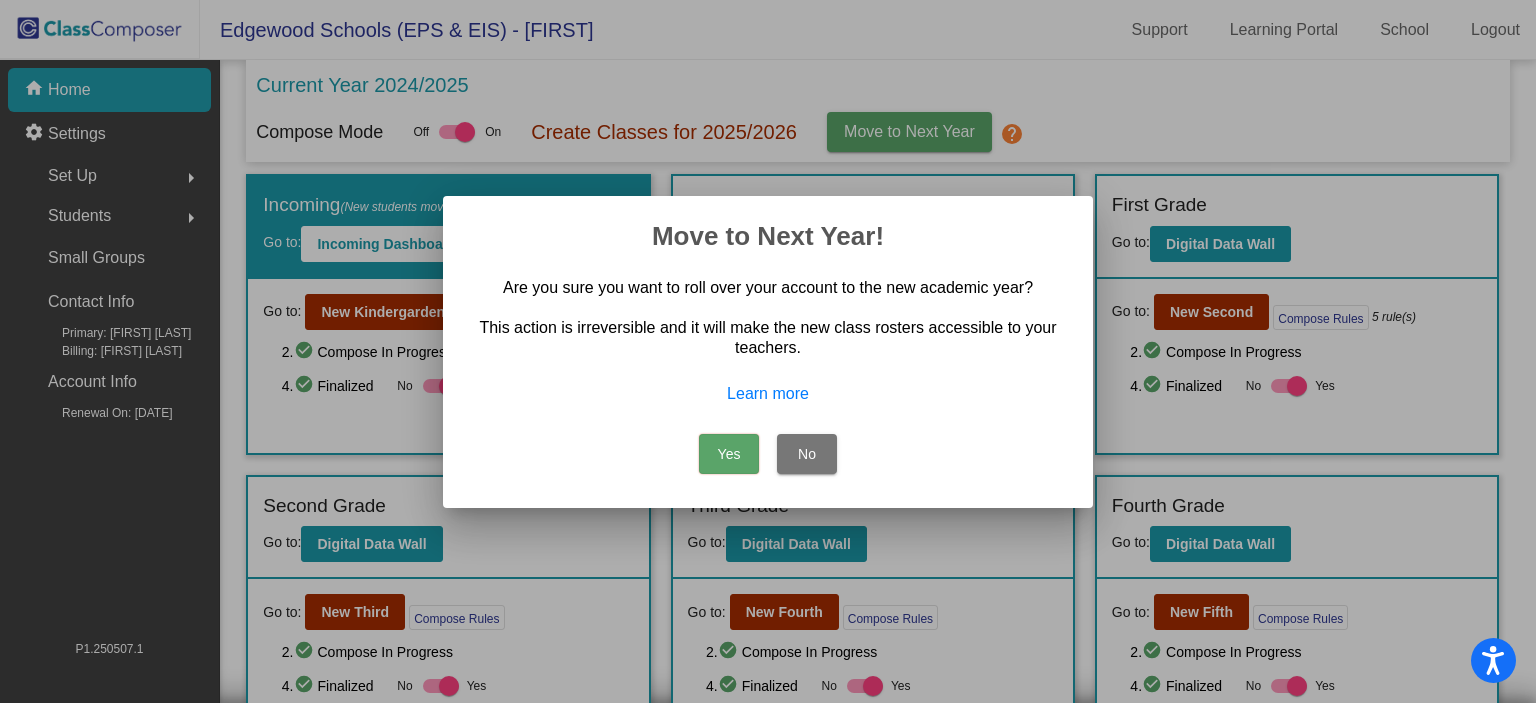 click on "Yes" at bounding box center [729, 454] 